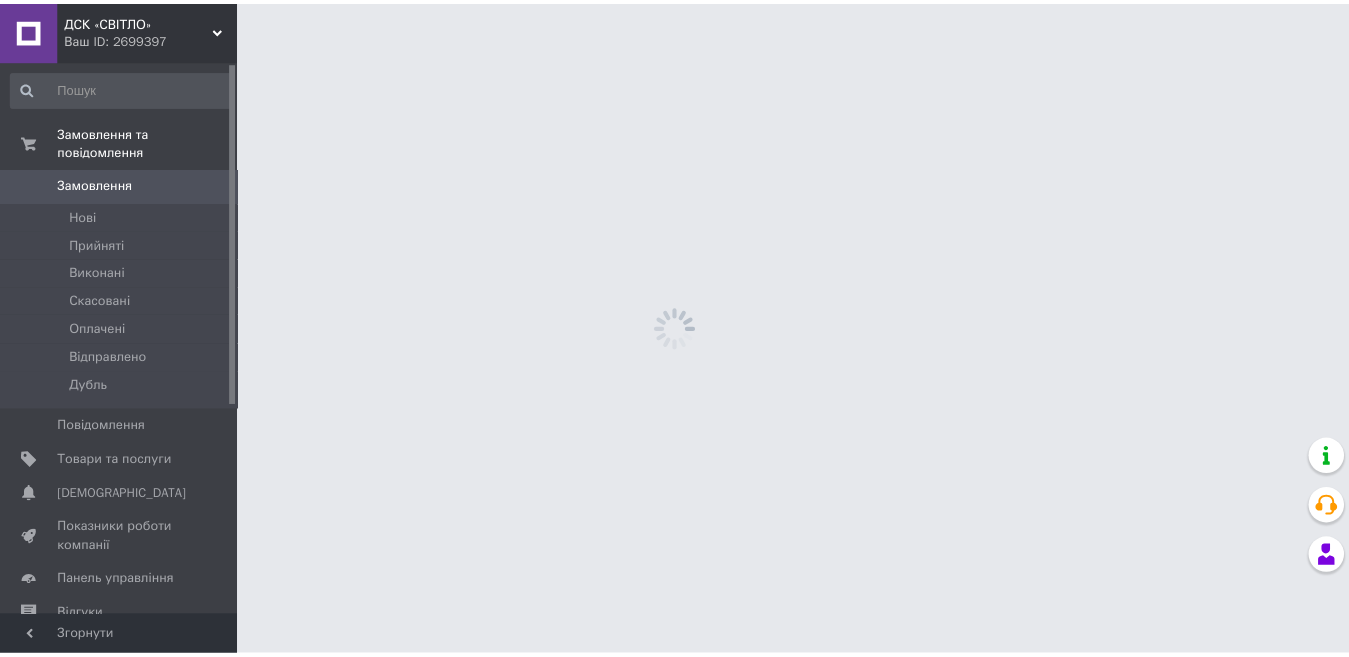 scroll, scrollTop: 0, scrollLeft: 0, axis: both 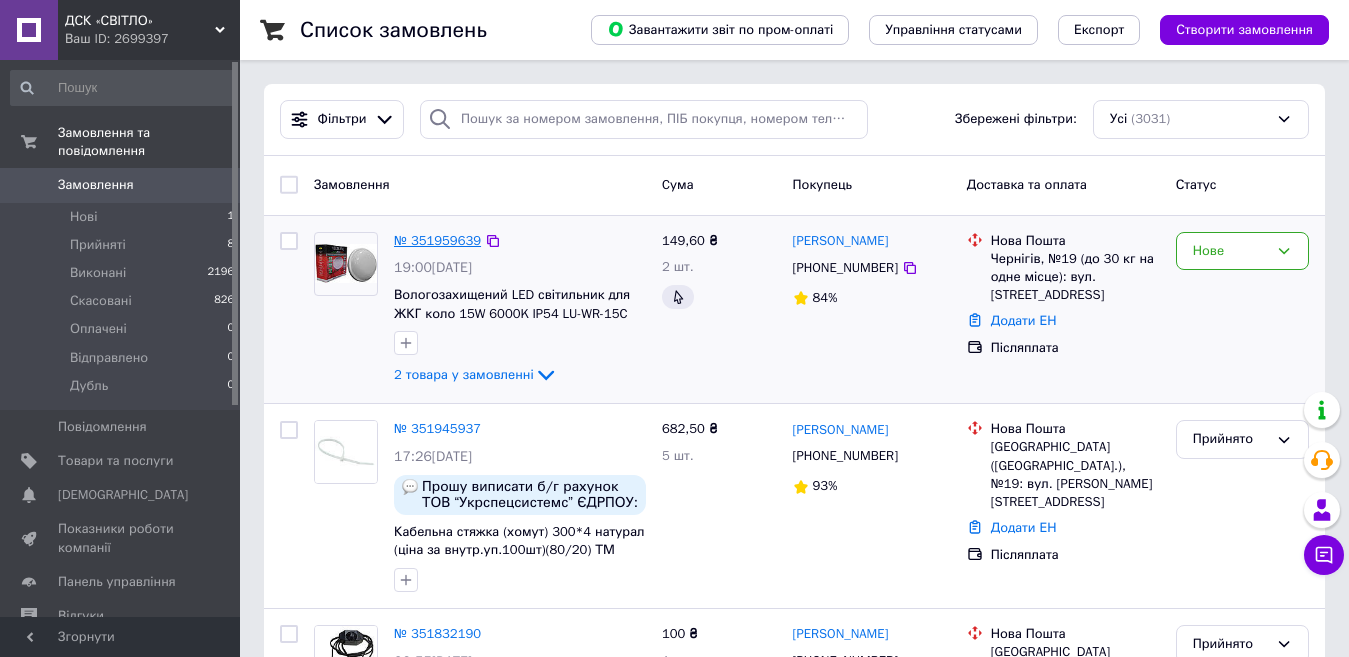 click on "№ 351959639" at bounding box center [437, 240] 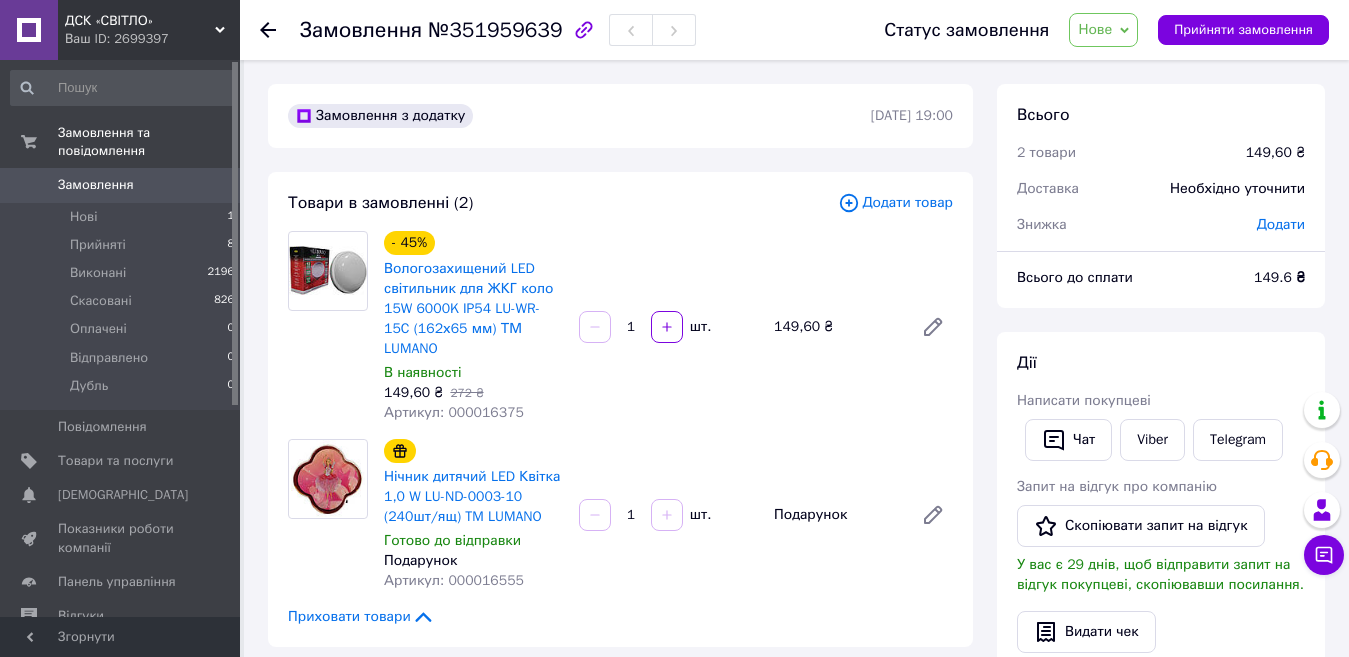 click on "Нове" at bounding box center (1095, 29) 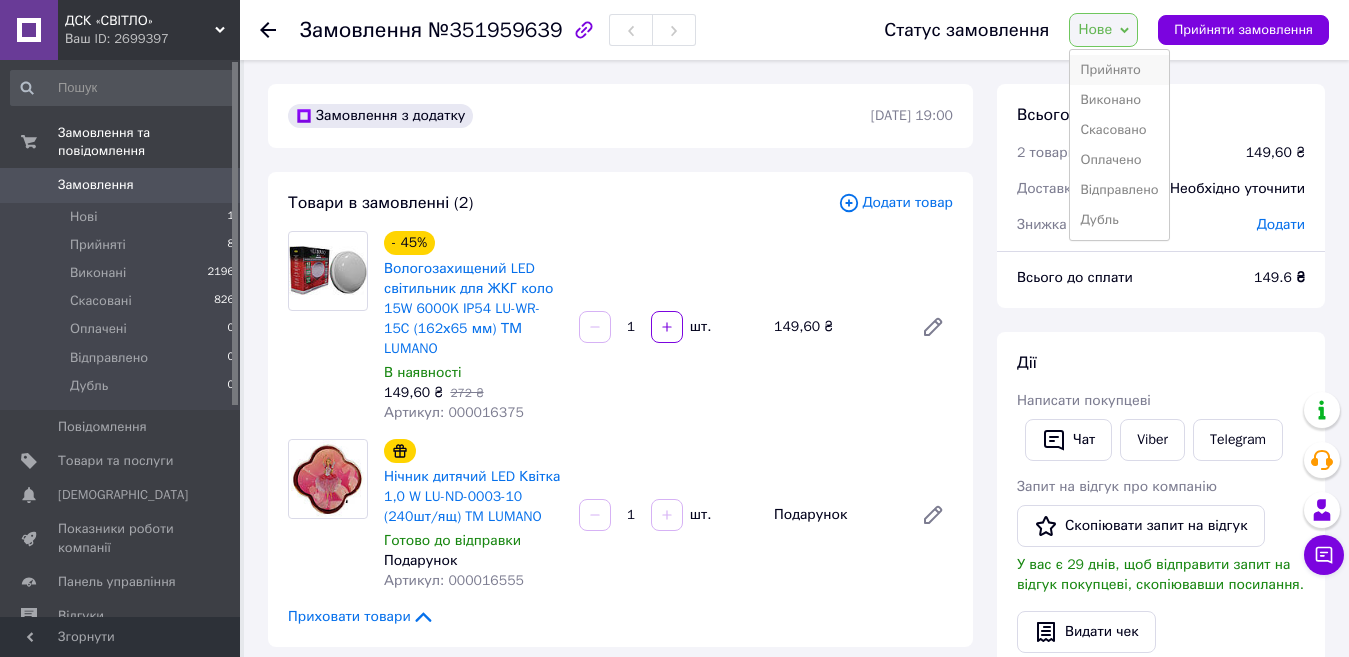 click on "Прийнято" at bounding box center (1119, 70) 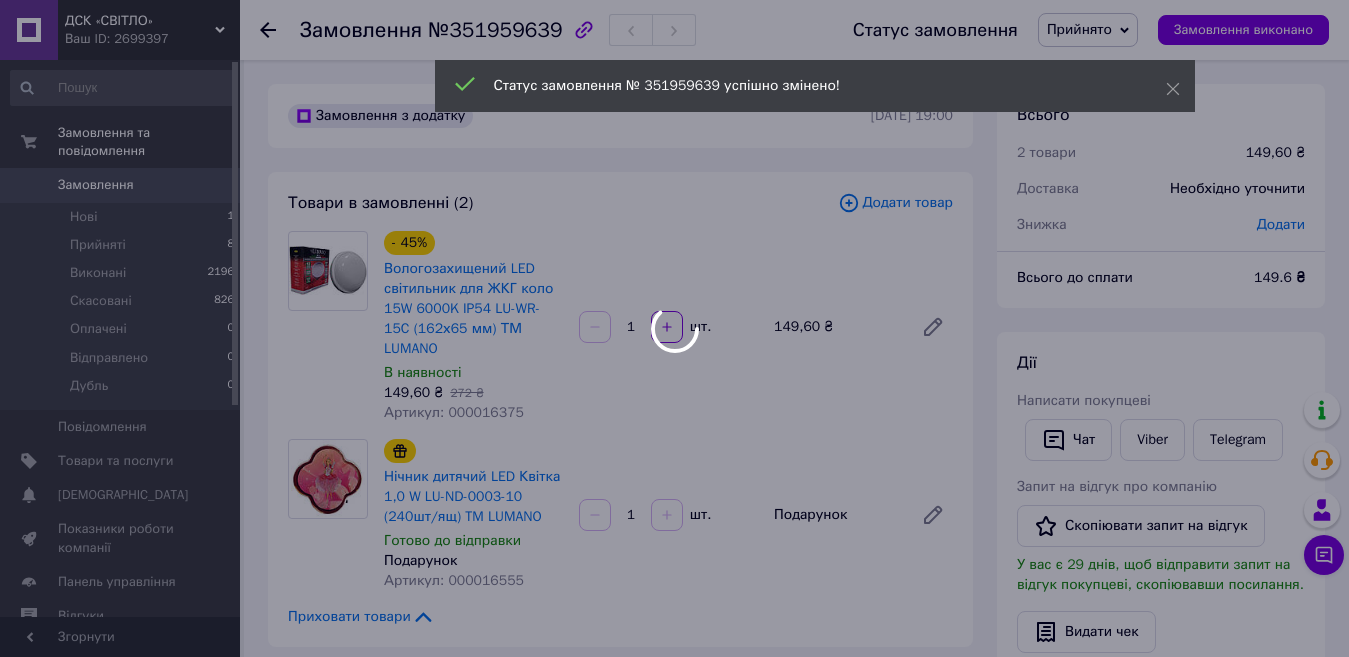 click at bounding box center [674, 328] 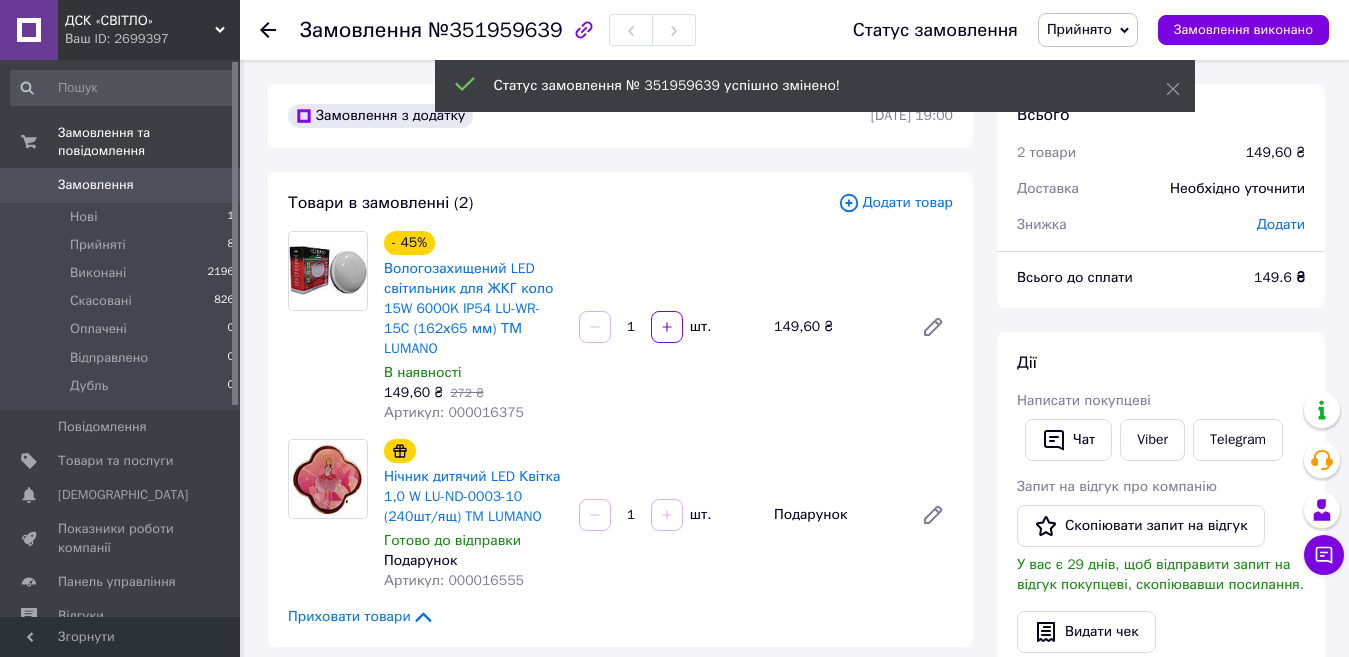 click on "Артикул: 000016375" at bounding box center [454, 412] 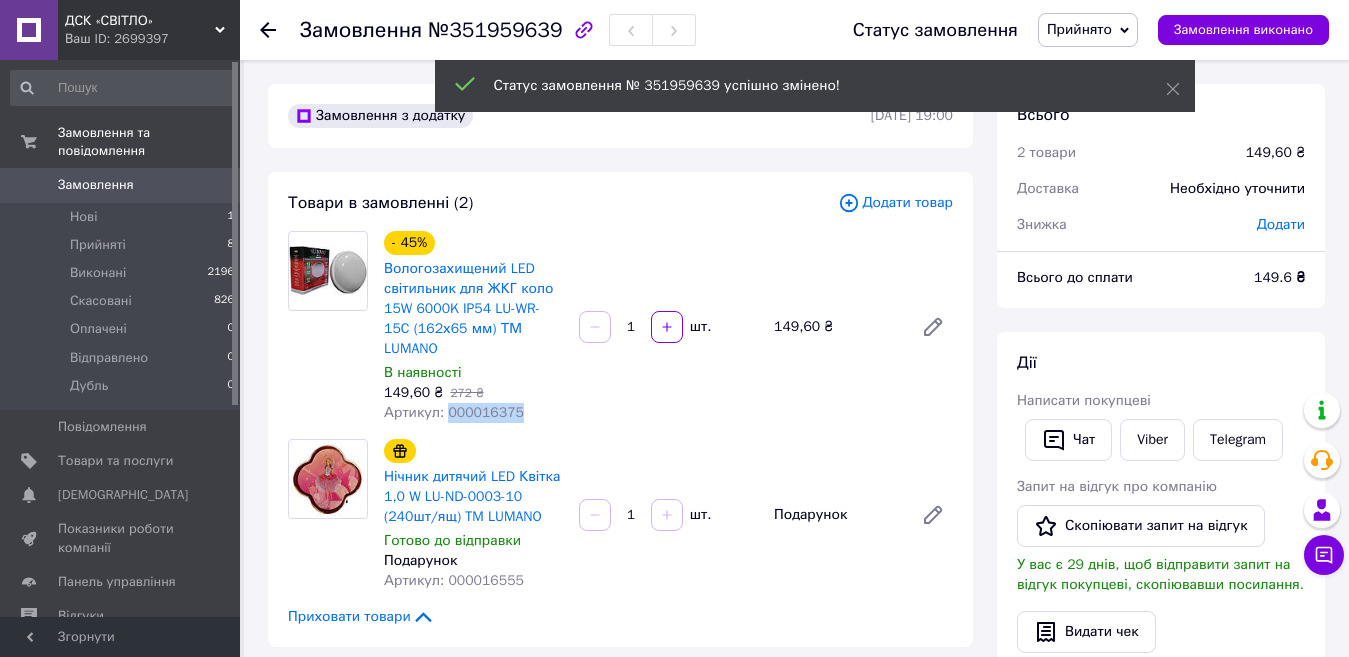 click on "Артикул: 000016375" at bounding box center (454, 412) 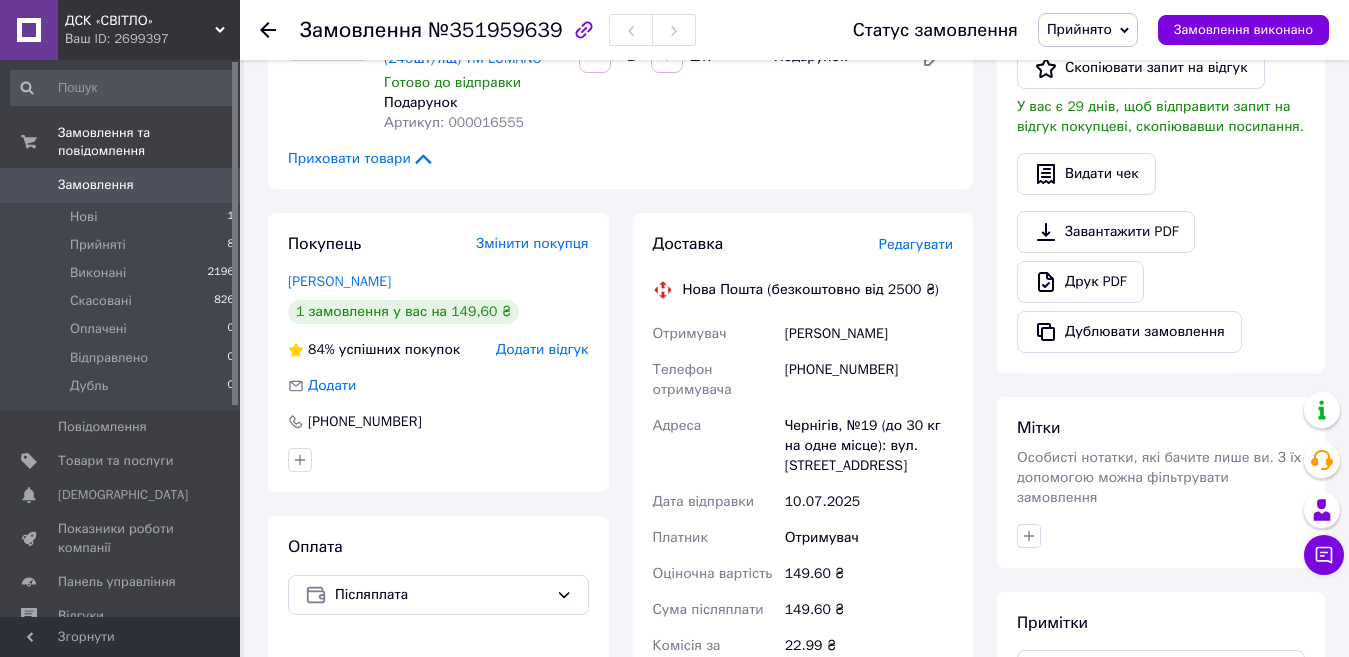 scroll, scrollTop: 500, scrollLeft: 0, axis: vertical 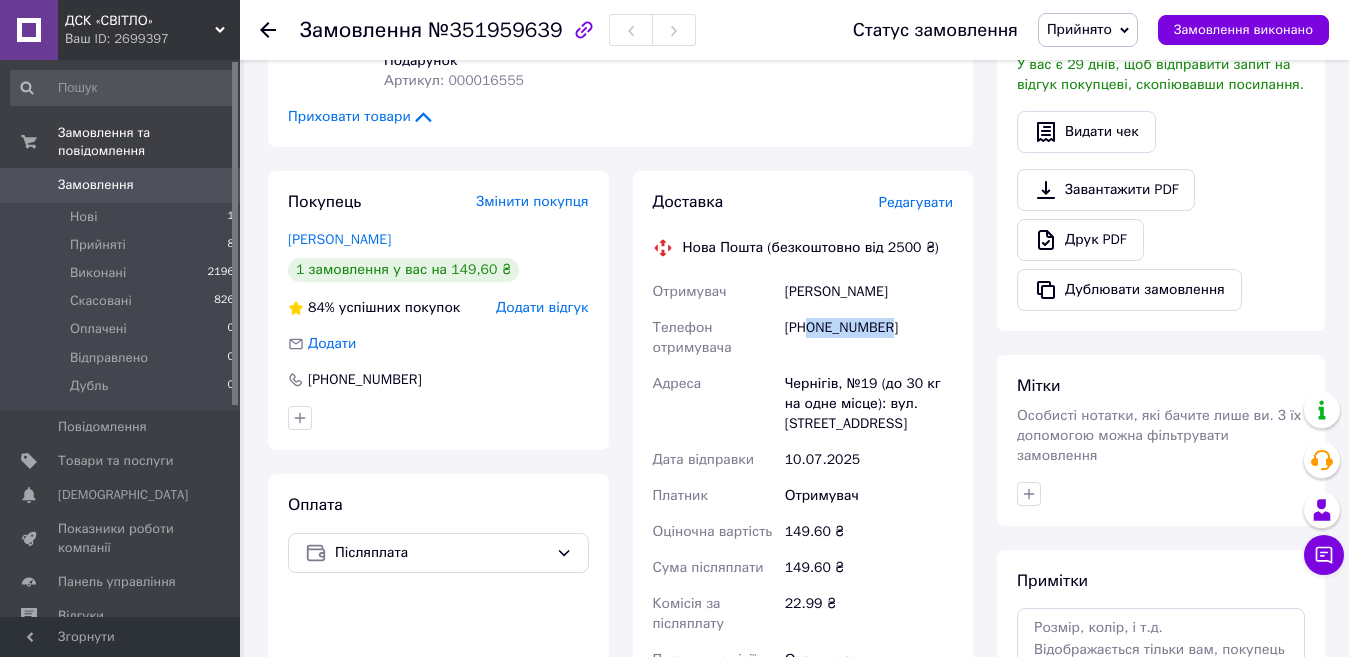 drag, startPoint x: 904, startPoint y: 308, endPoint x: 810, endPoint y: 314, distance: 94.19129 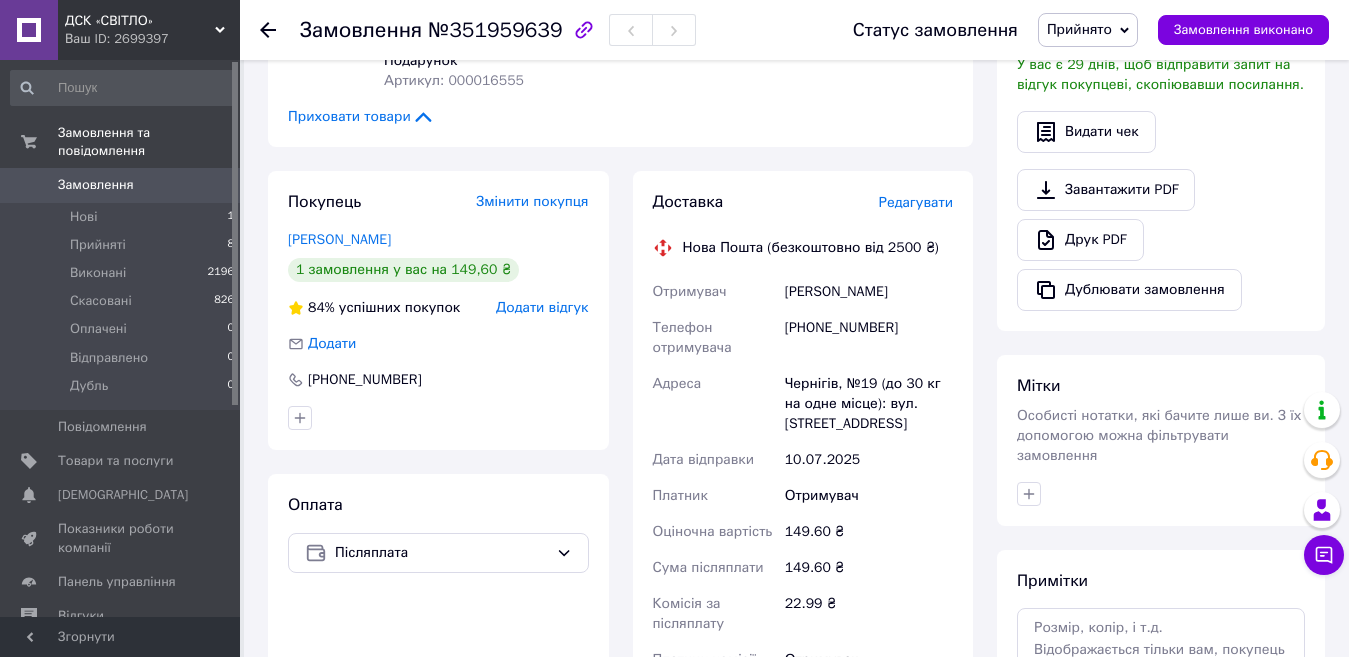click 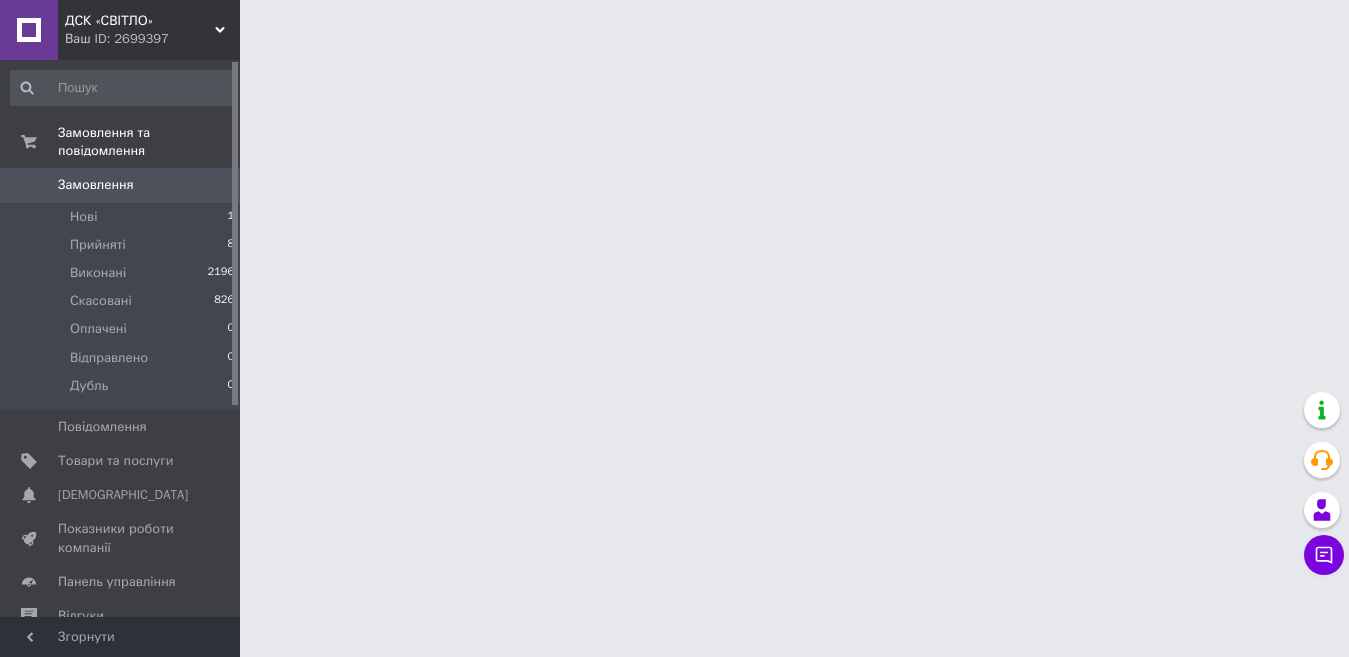 scroll, scrollTop: 0, scrollLeft: 0, axis: both 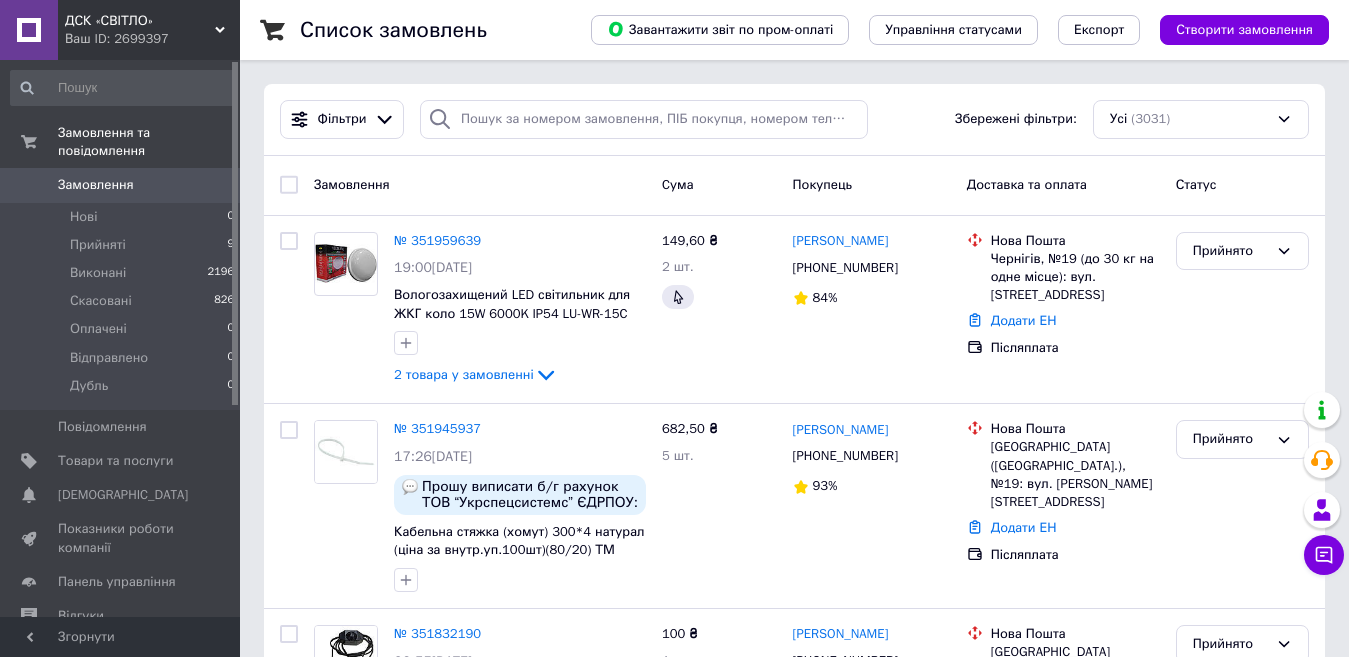 click on "Ваш ID: 2699397" at bounding box center [152, 39] 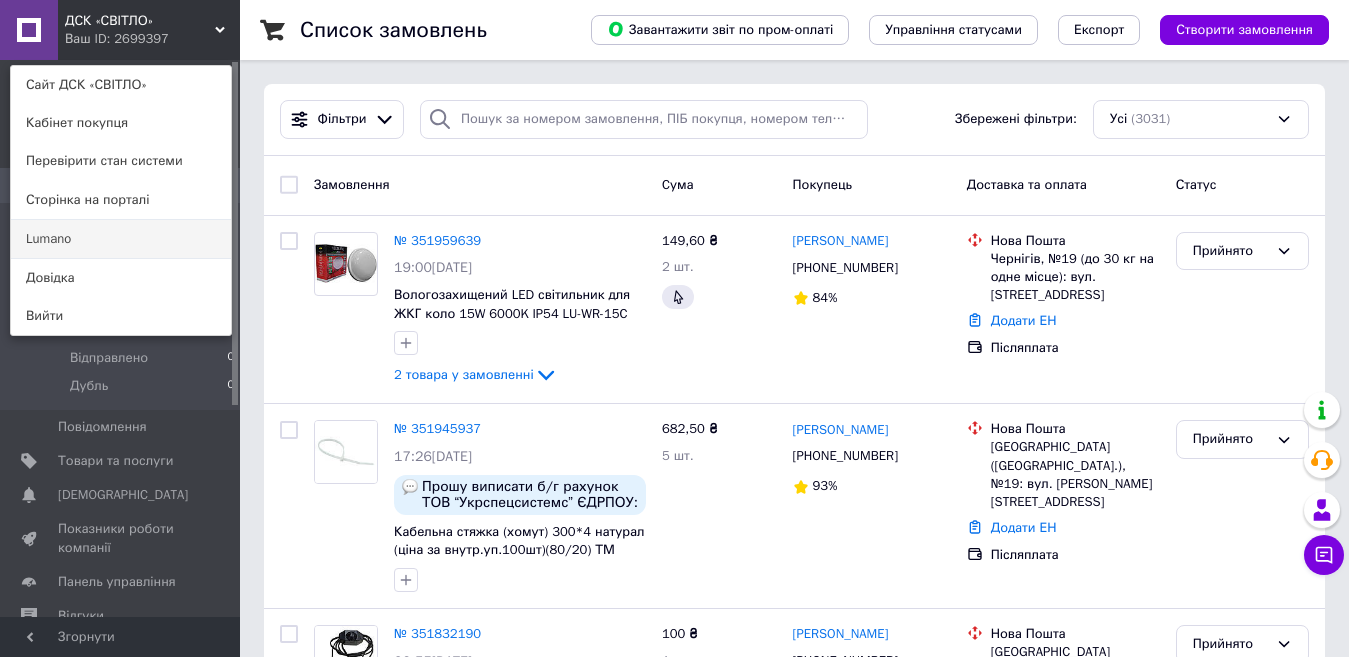 click on "Lumano" at bounding box center [121, 239] 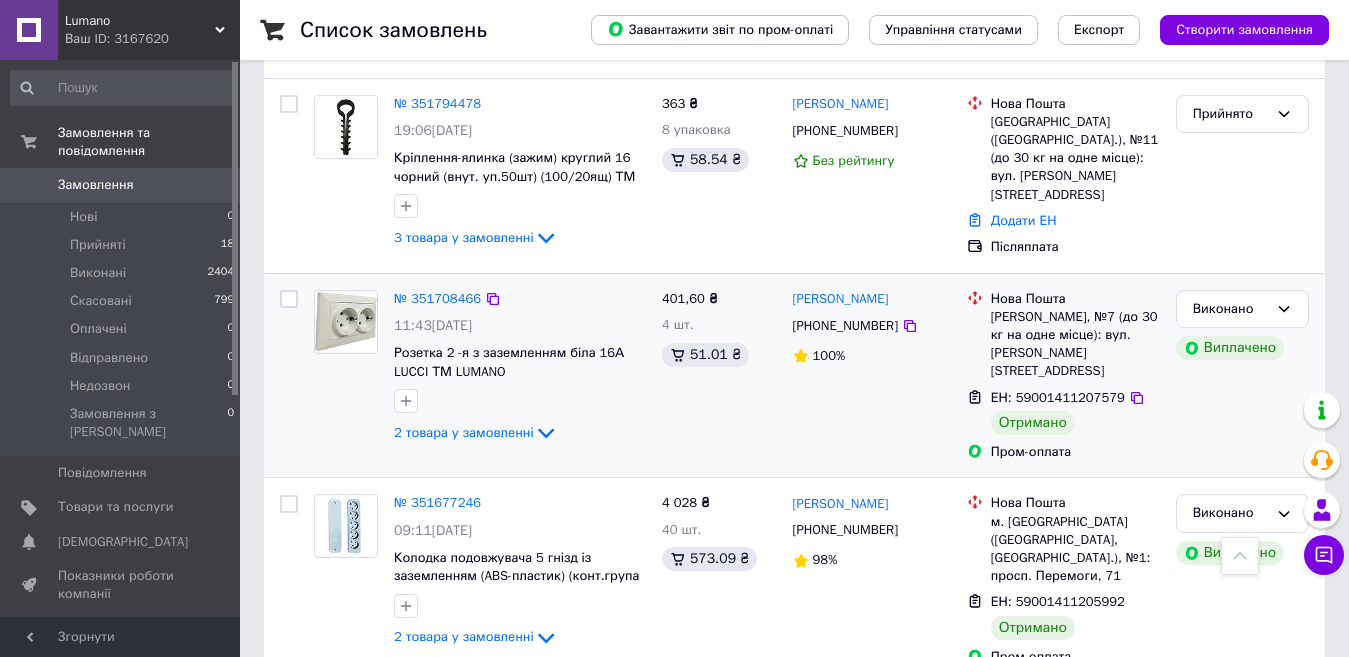 scroll, scrollTop: 700, scrollLeft: 0, axis: vertical 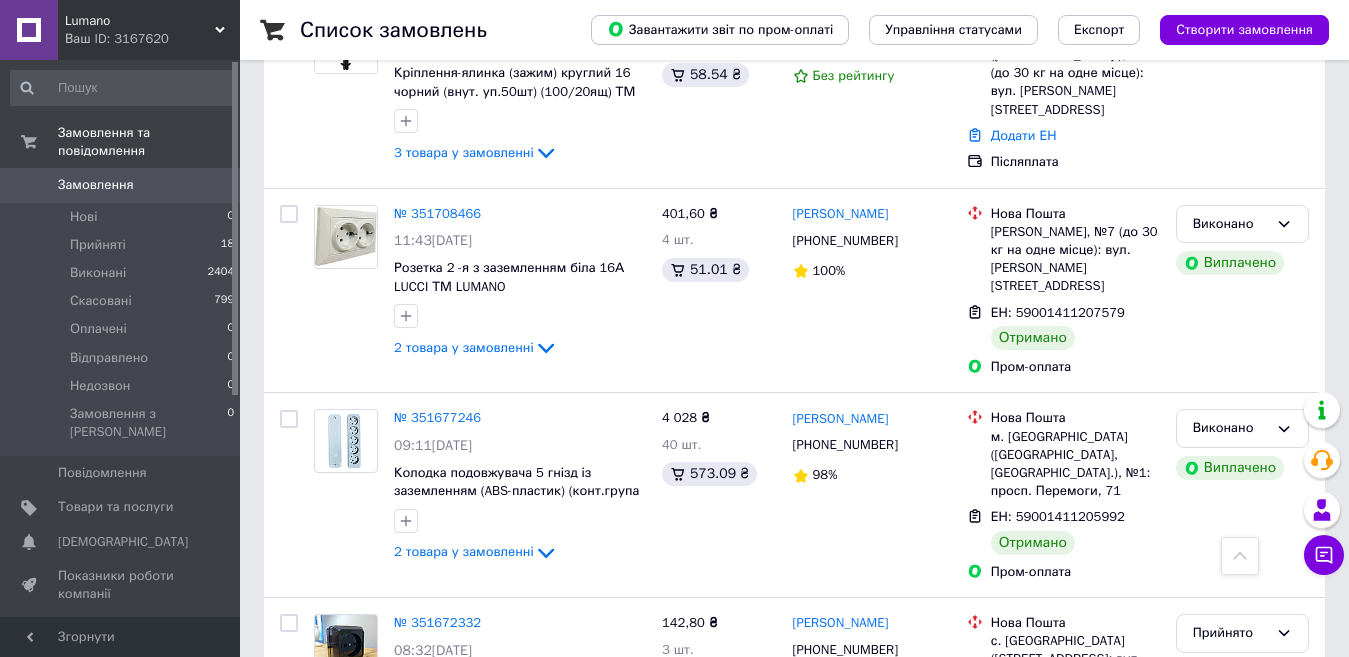 click on "Ваш ID: 3167620" at bounding box center (152, 39) 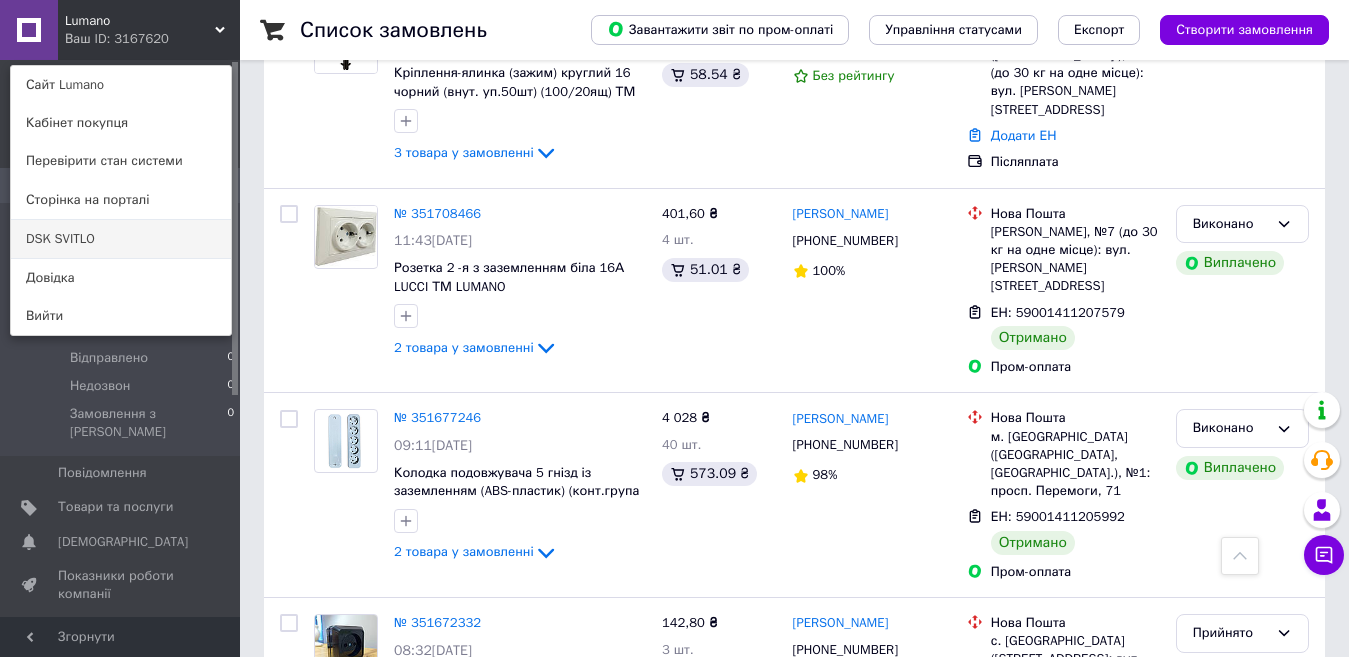 click on "DSK SVITLO" at bounding box center (121, 239) 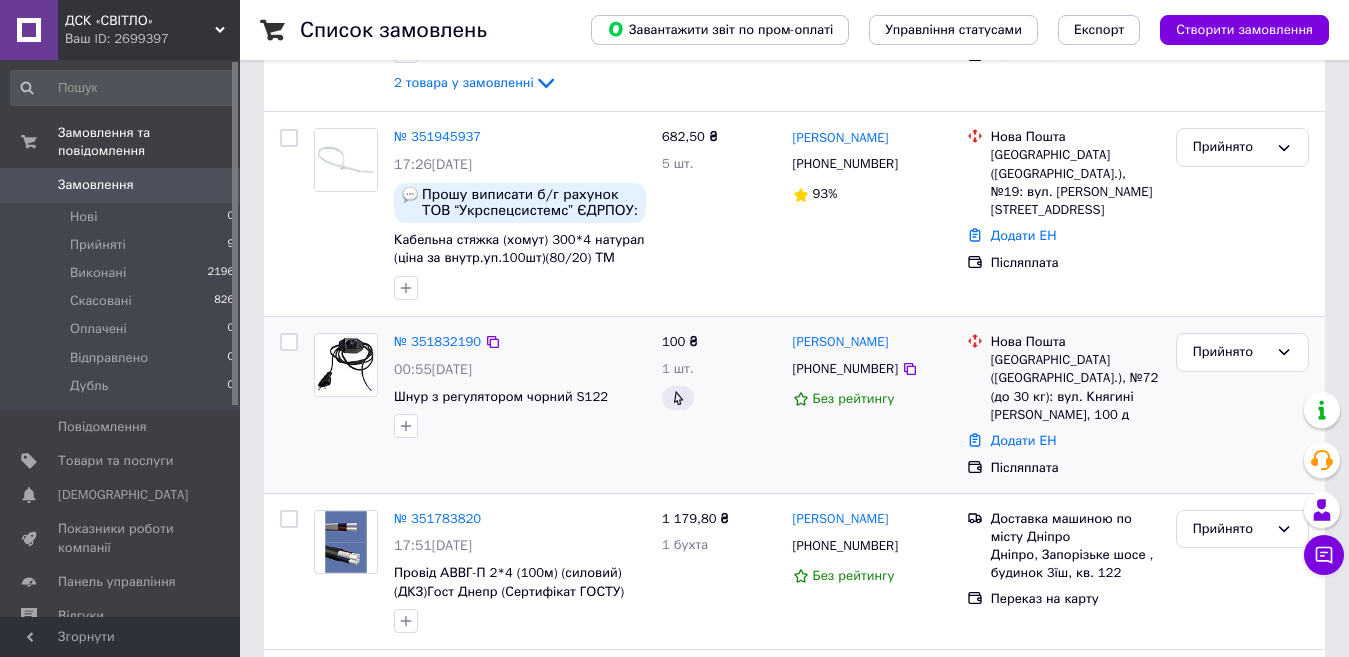 scroll, scrollTop: 400, scrollLeft: 0, axis: vertical 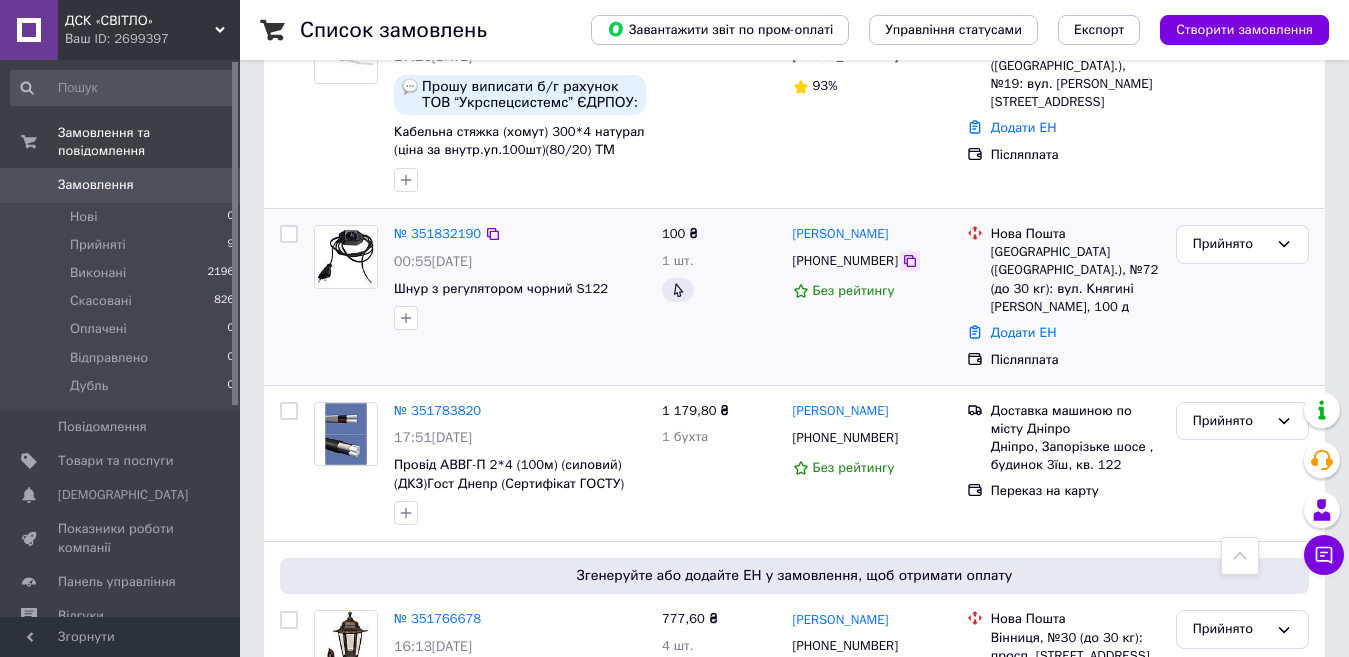 click 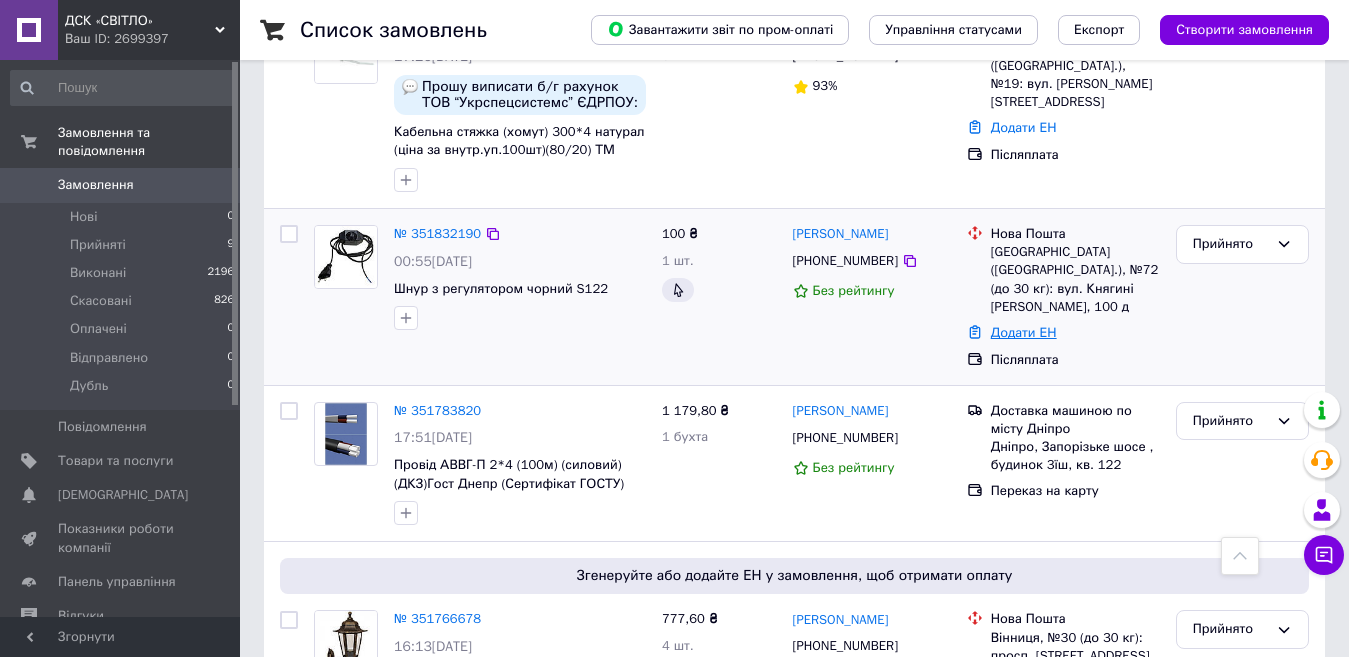 click on "Додати ЕН" at bounding box center (1024, 332) 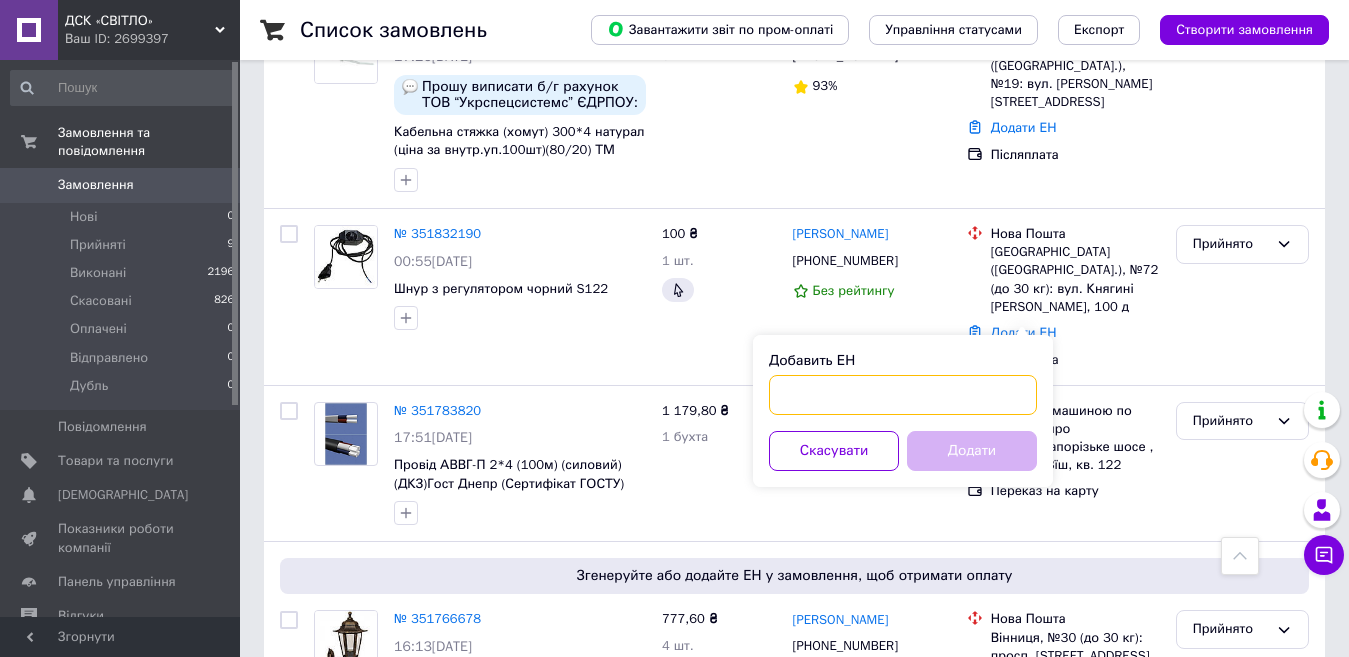 click on "Добавить ЕН" at bounding box center (903, 395) 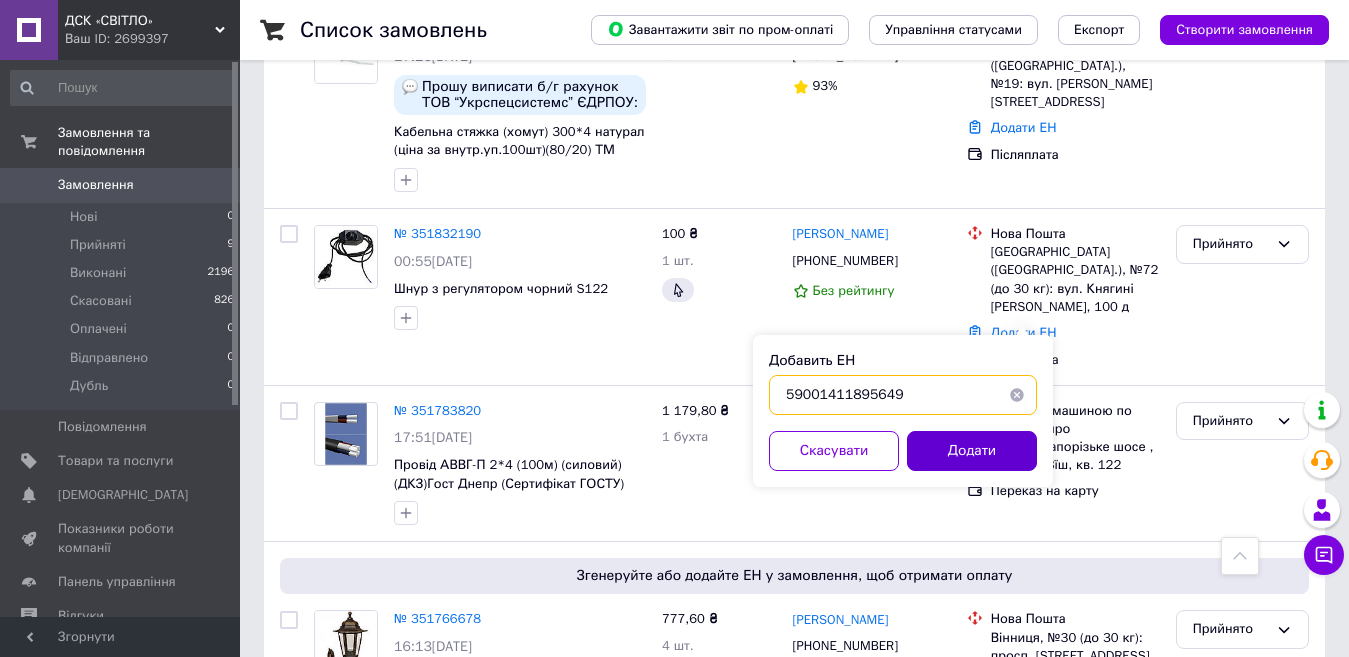 type on "59001411895649" 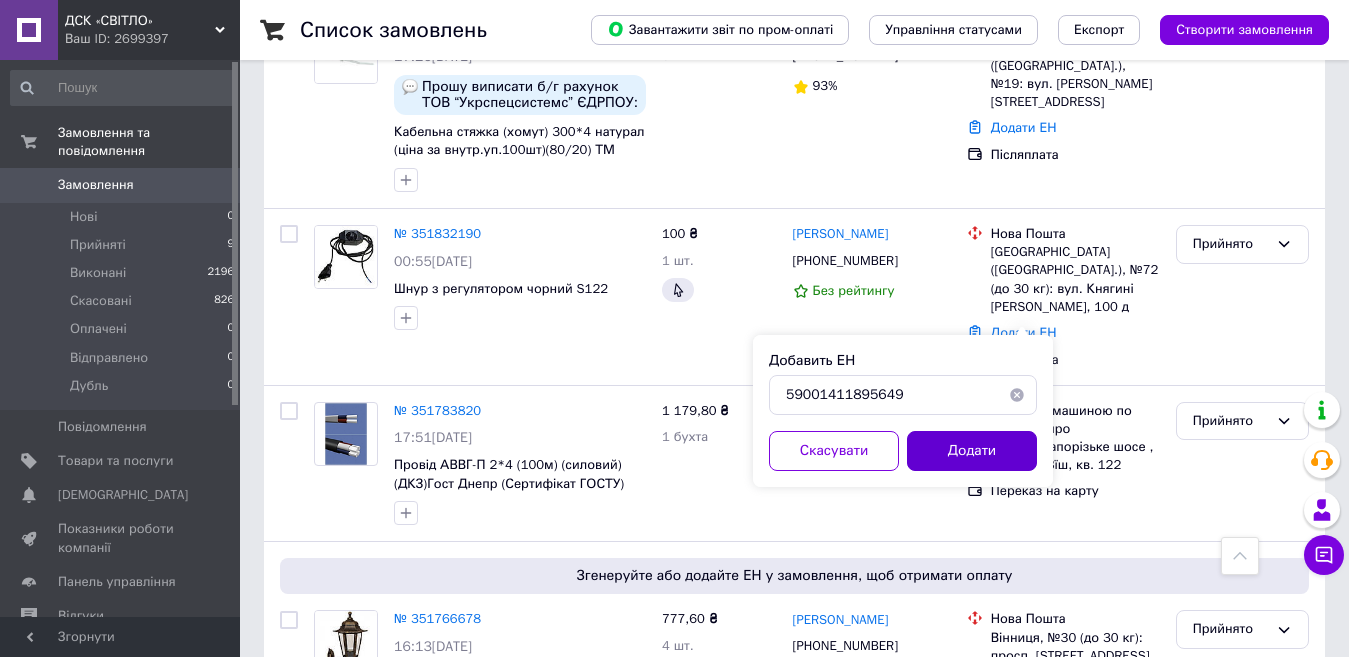 click on "Додати" at bounding box center (972, 451) 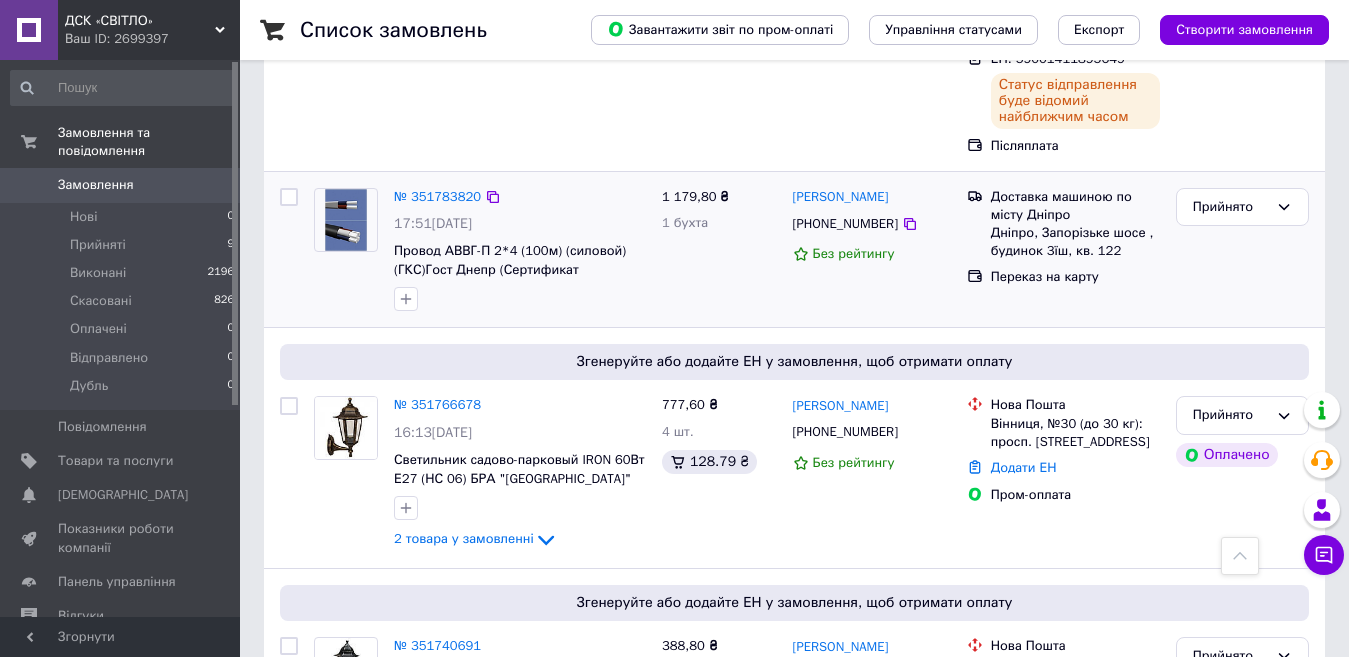 scroll, scrollTop: 800, scrollLeft: 0, axis: vertical 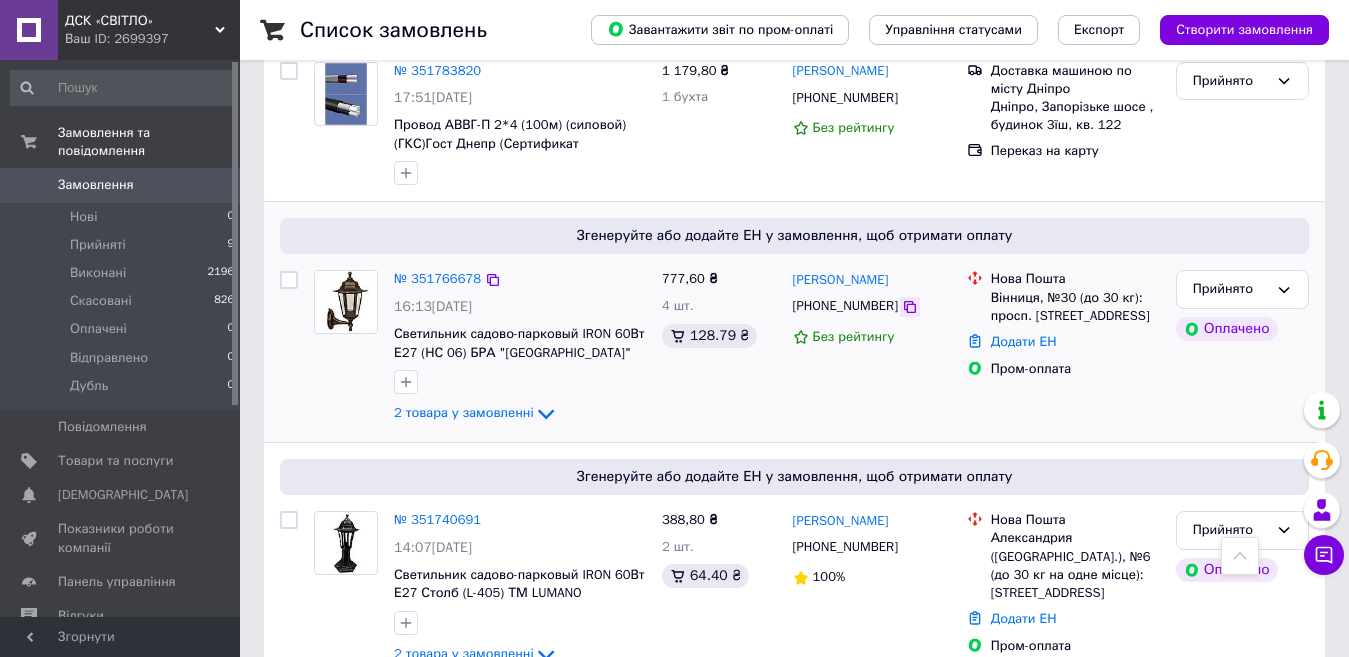 click 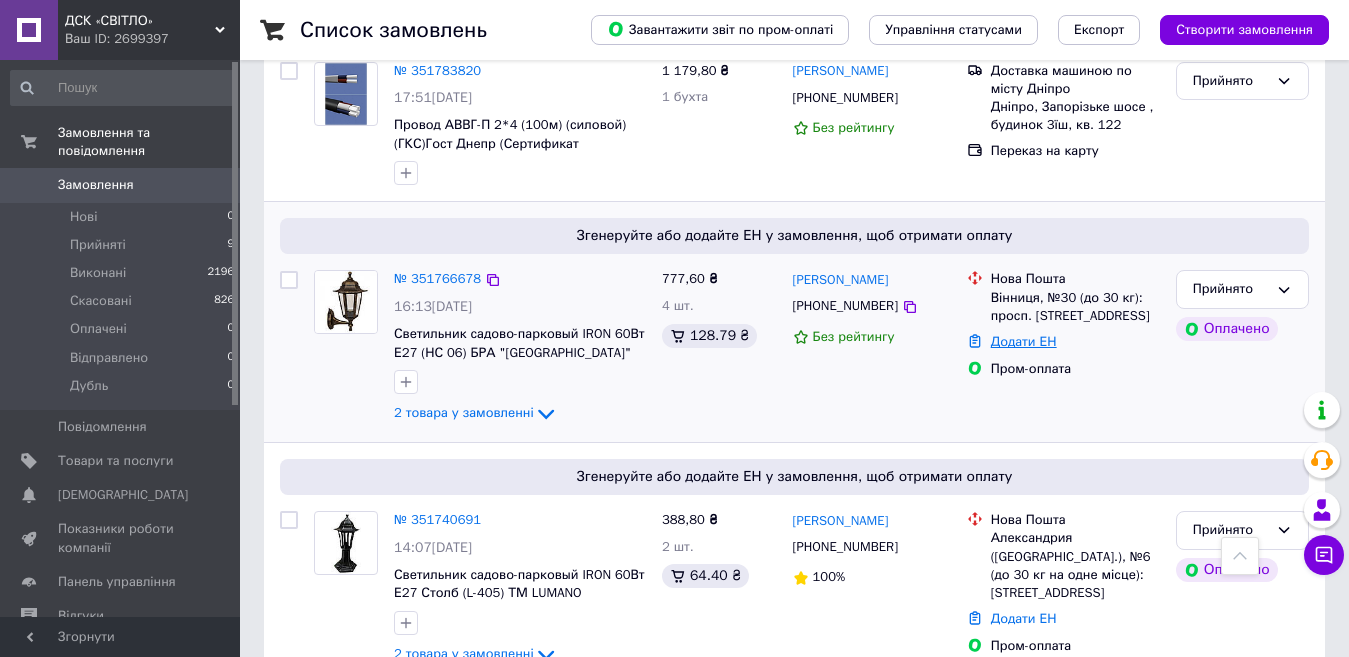 click on "Додати ЕН" at bounding box center [1024, 341] 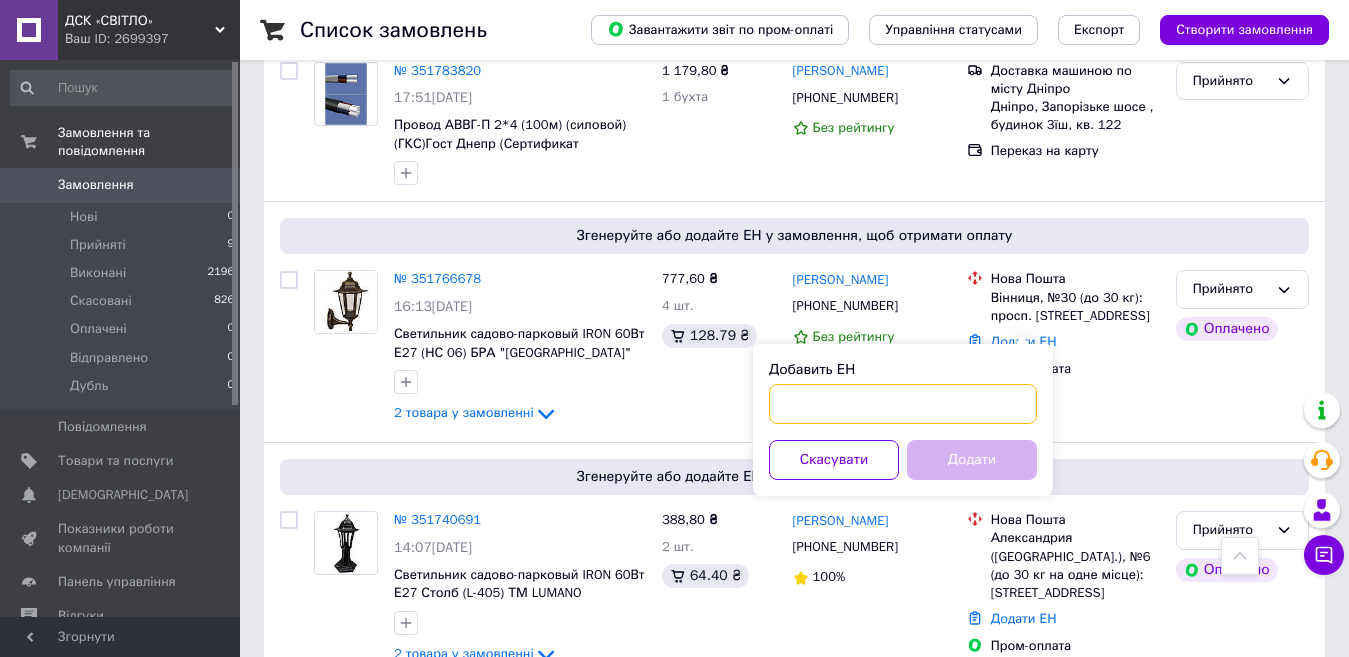 click on "Добавить ЕН" at bounding box center (903, 404) 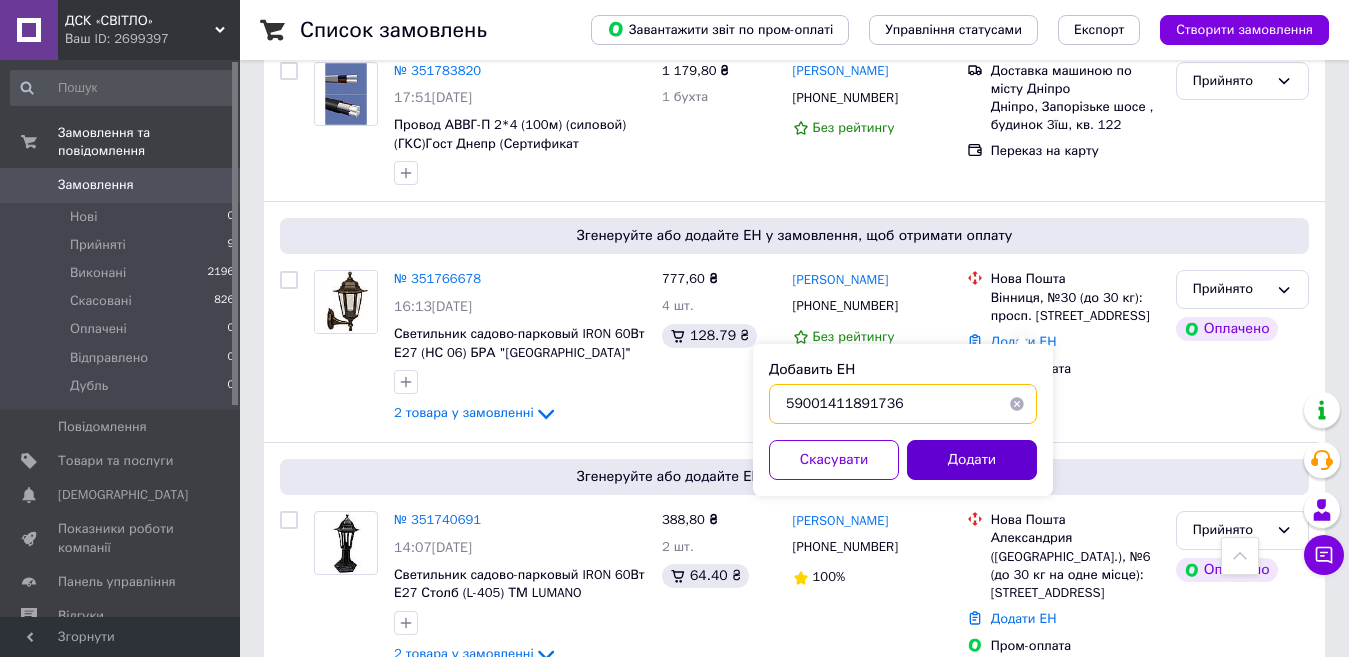 type on "59001411891736" 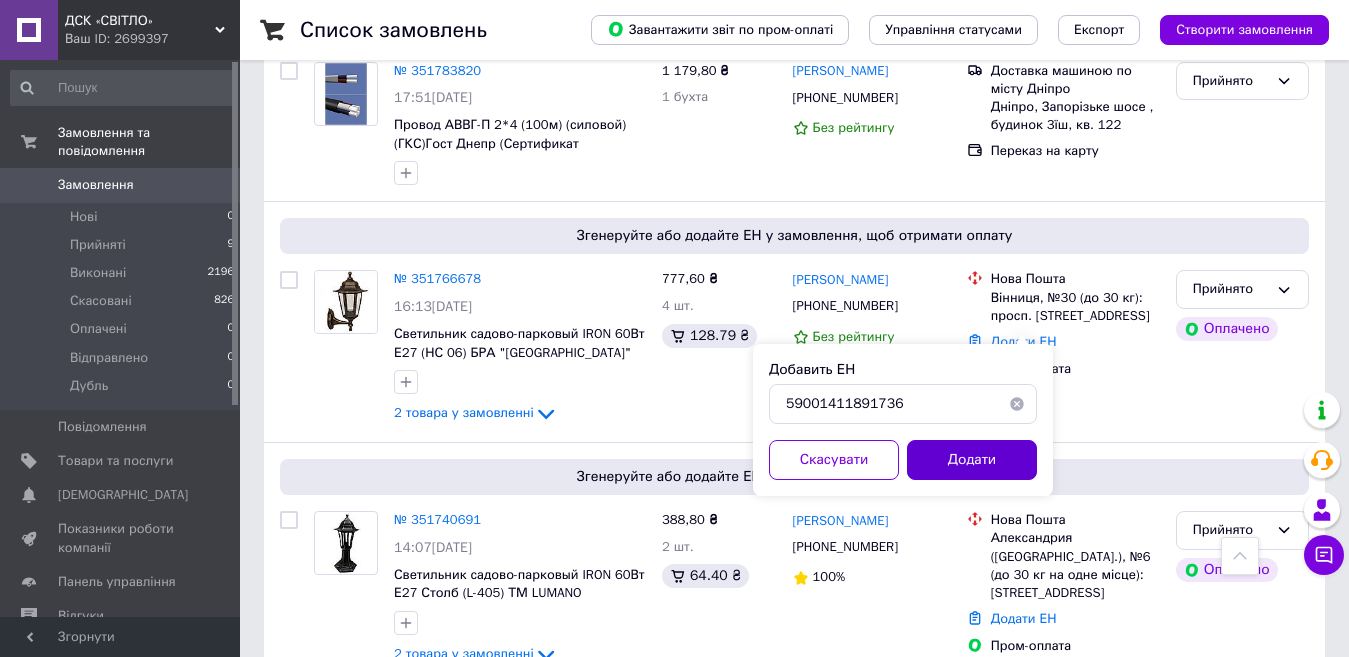 click on "Додати" at bounding box center (972, 460) 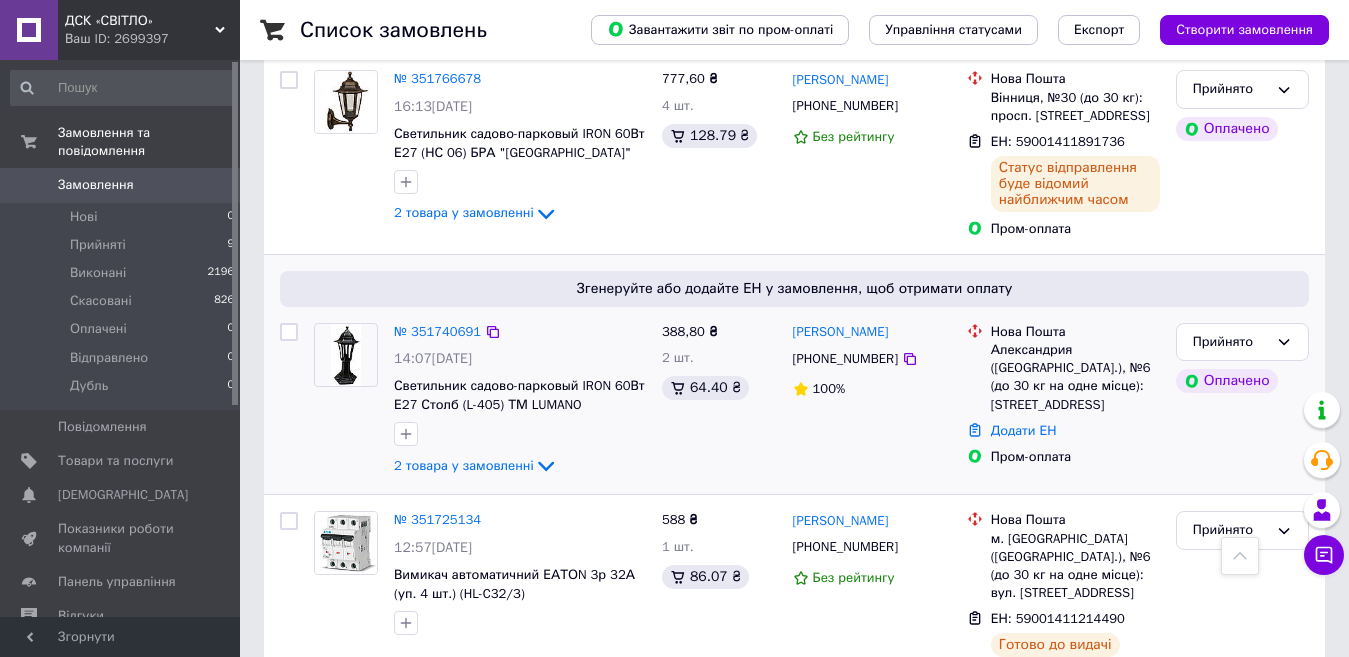scroll, scrollTop: 1100, scrollLeft: 0, axis: vertical 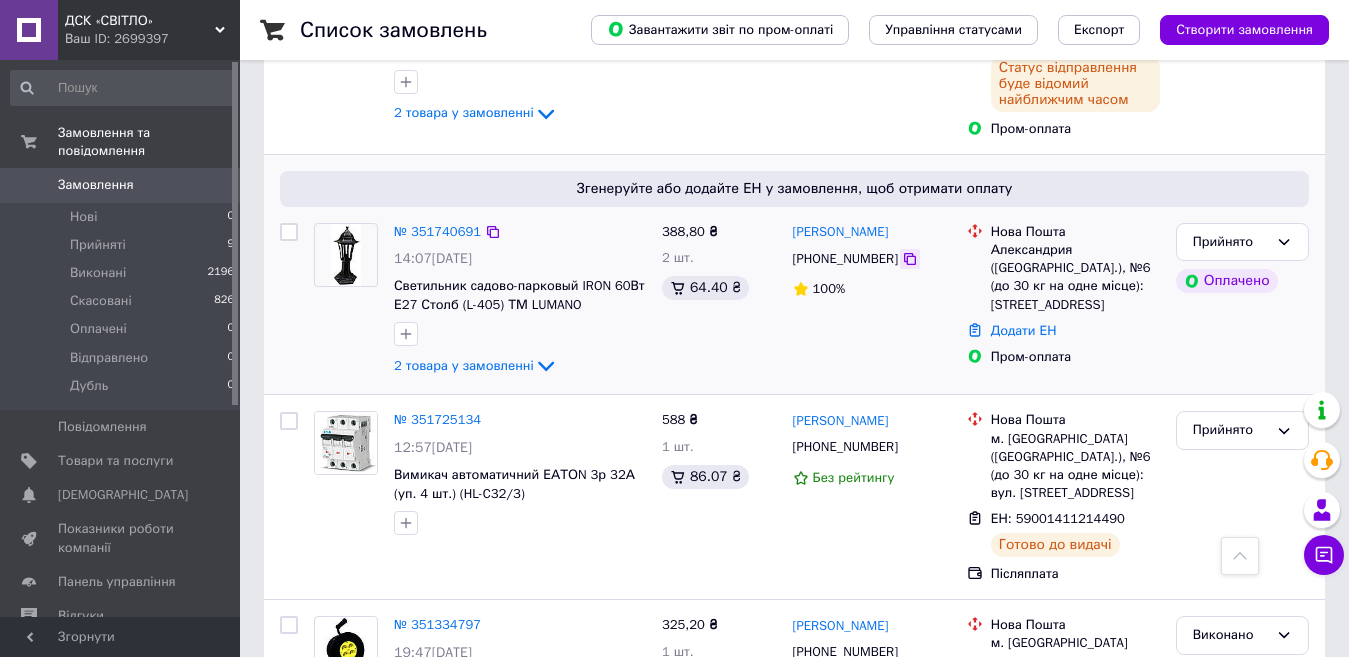 click 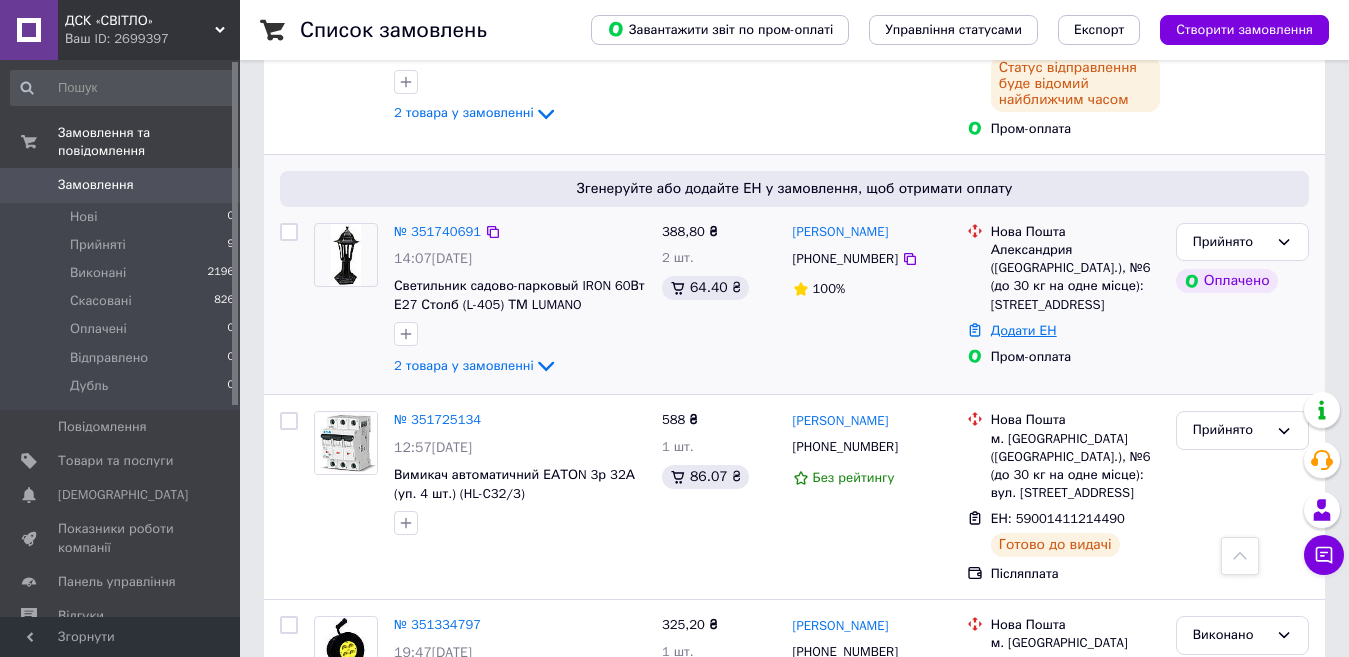 click on "Додати ЕН" at bounding box center (1024, 330) 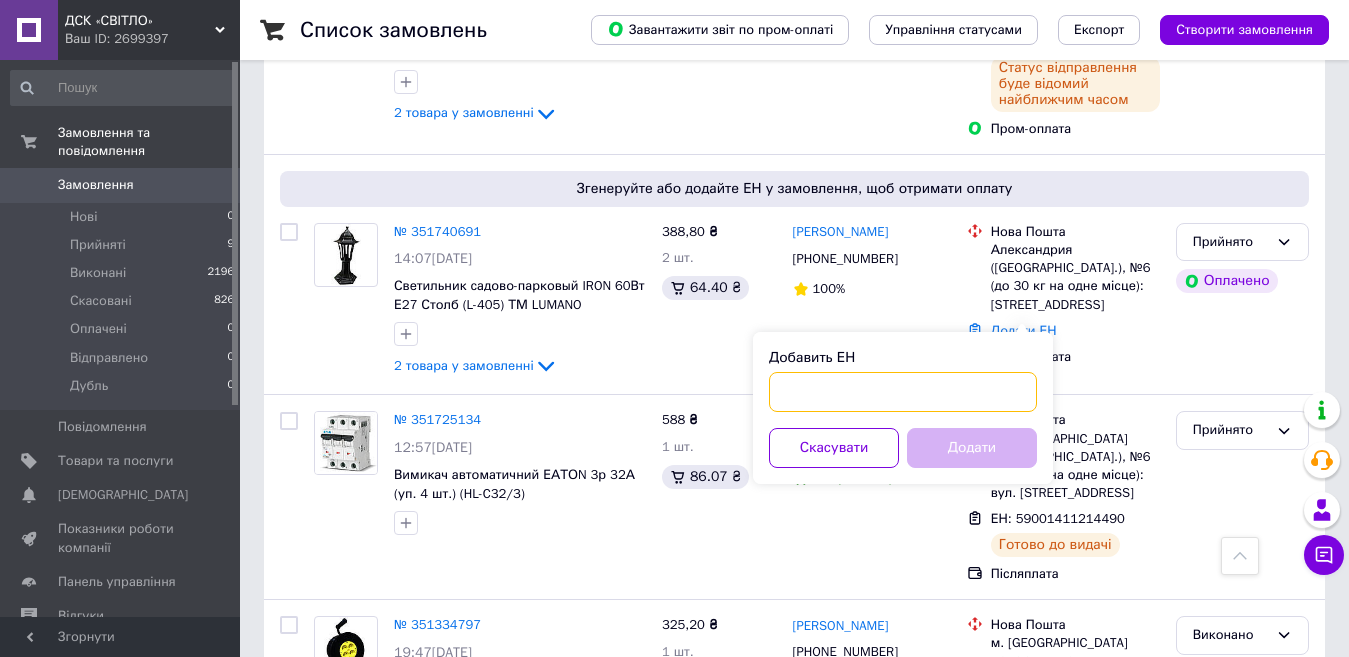 click on "Добавить ЕН" at bounding box center [903, 392] 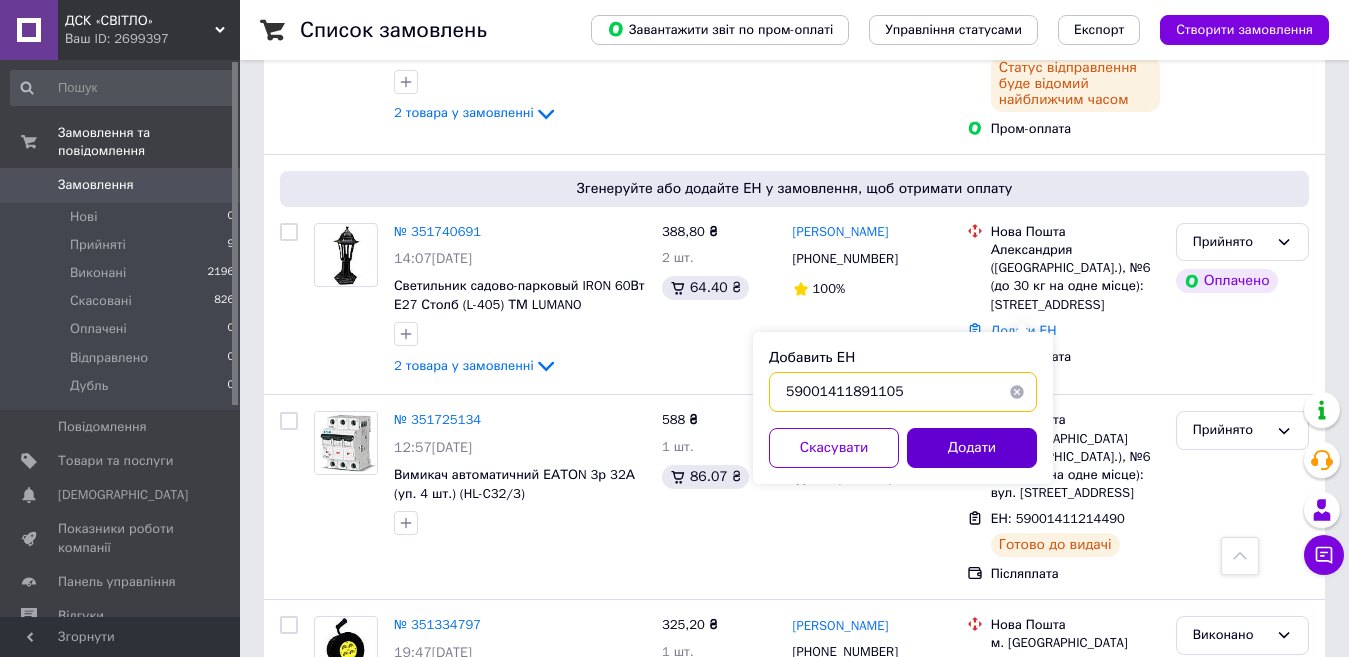 type on "59001411891105" 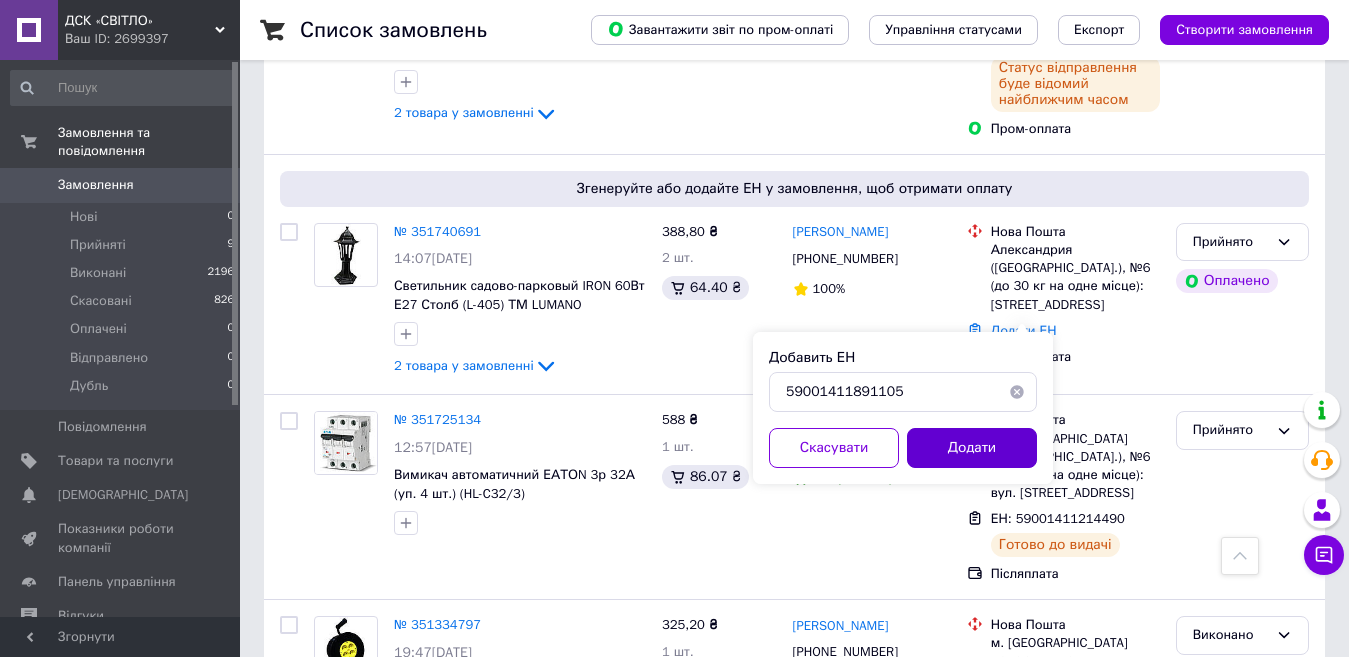 click on "Додати" at bounding box center [972, 448] 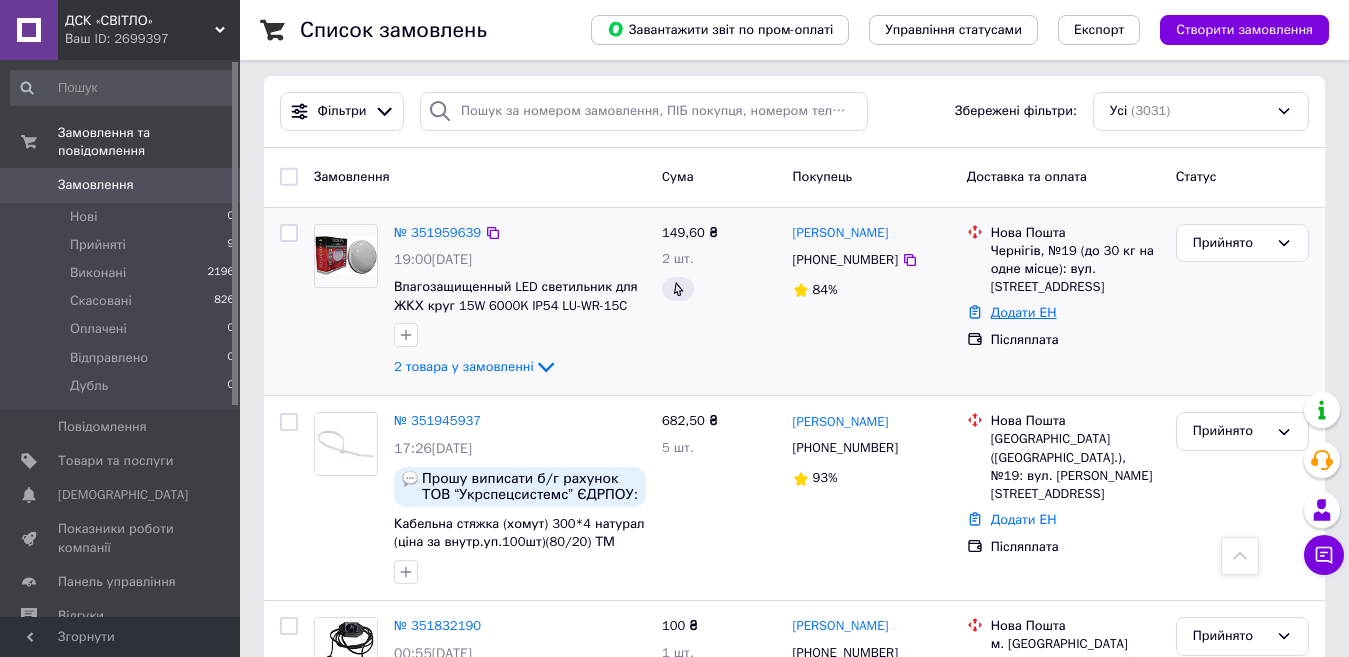scroll, scrollTop: 0, scrollLeft: 0, axis: both 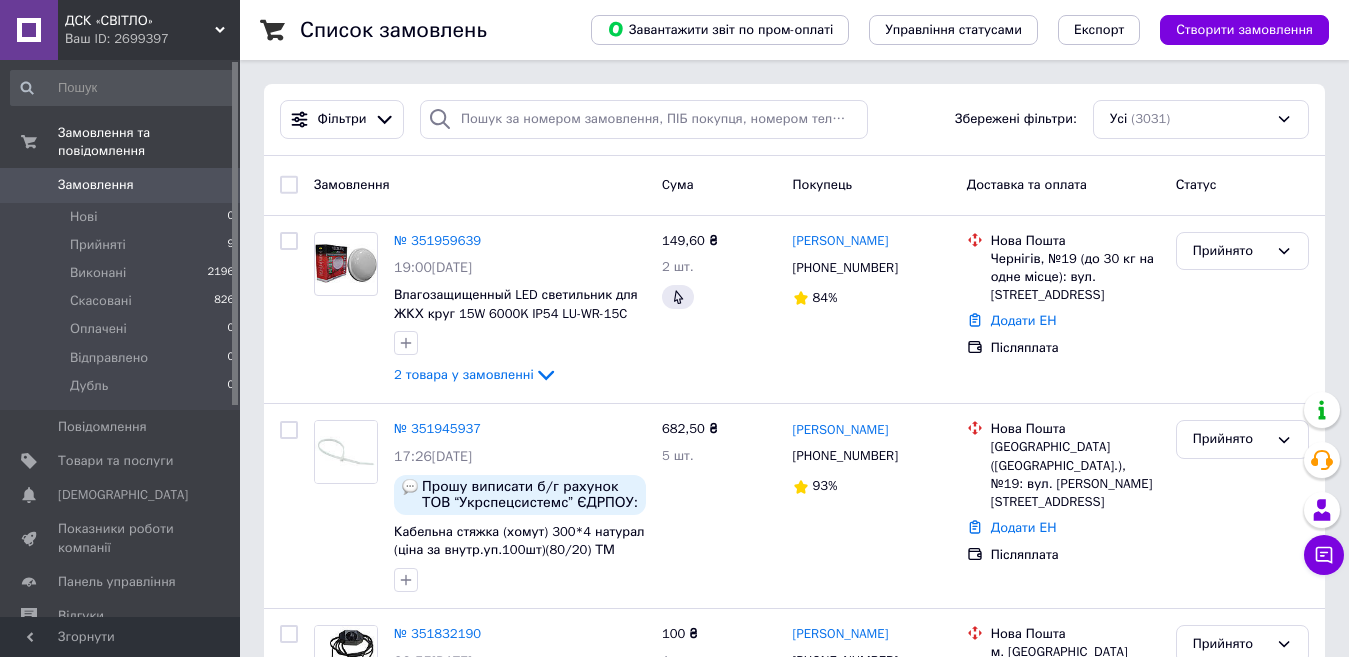 click on "ДСК «СВІТЛО»" at bounding box center [140, 21] 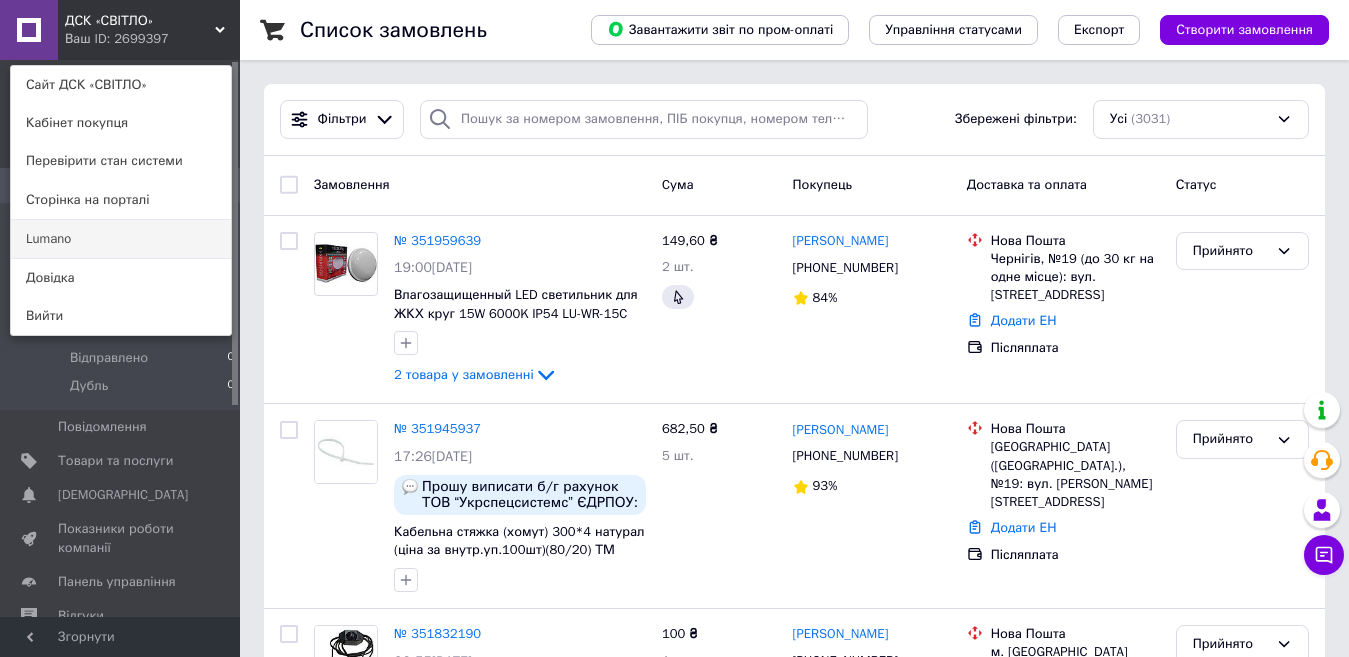 click on "Lumano" at bounding box center (121, 239) 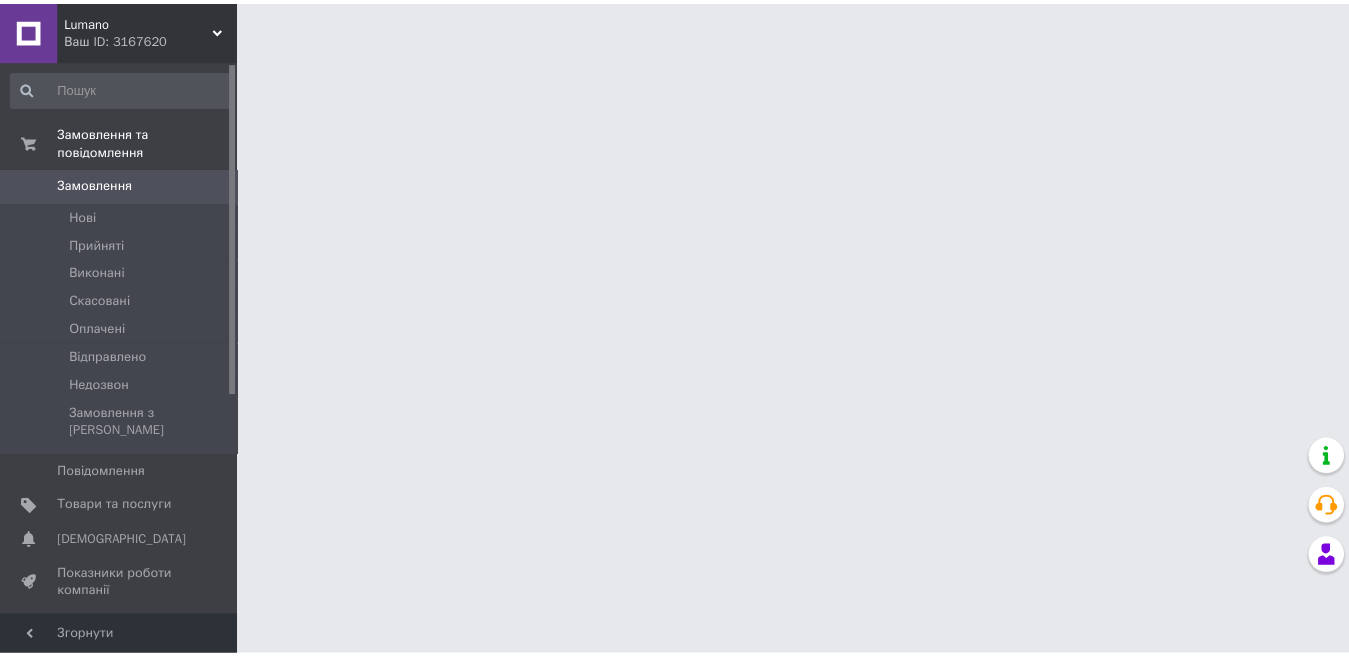 scroll, scrollTop: 0, scrollLeft: 0, axis: both 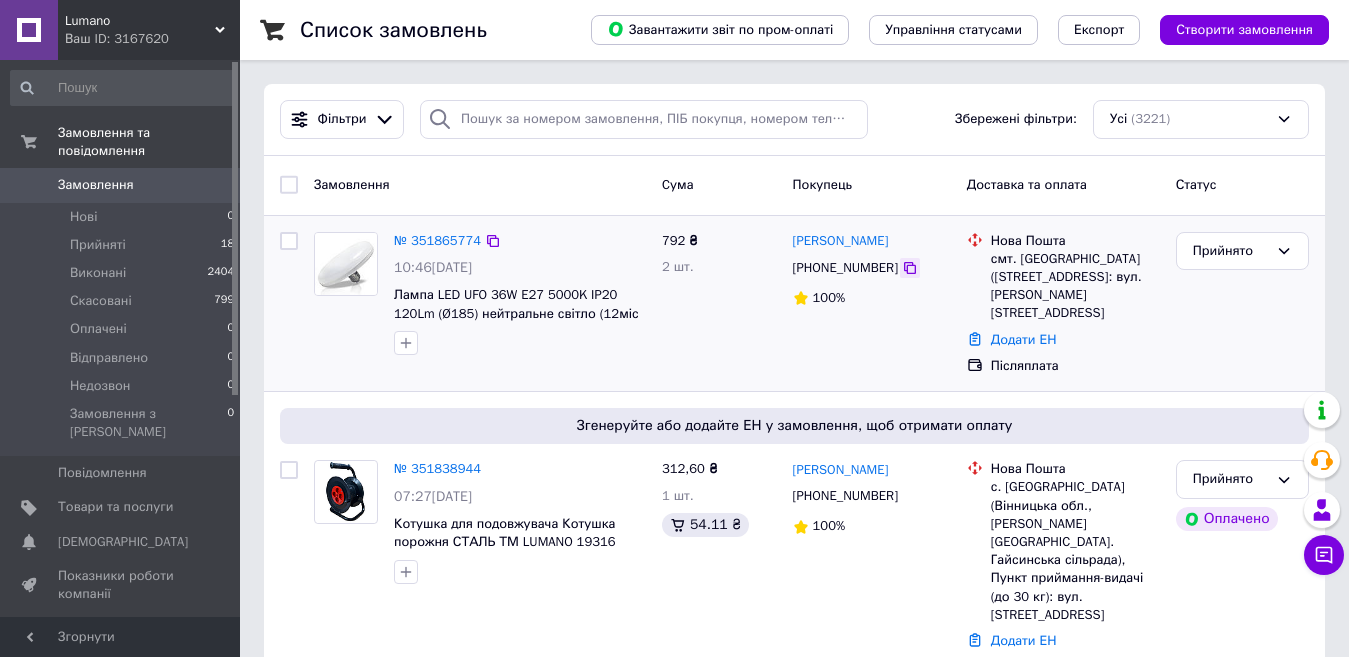 click 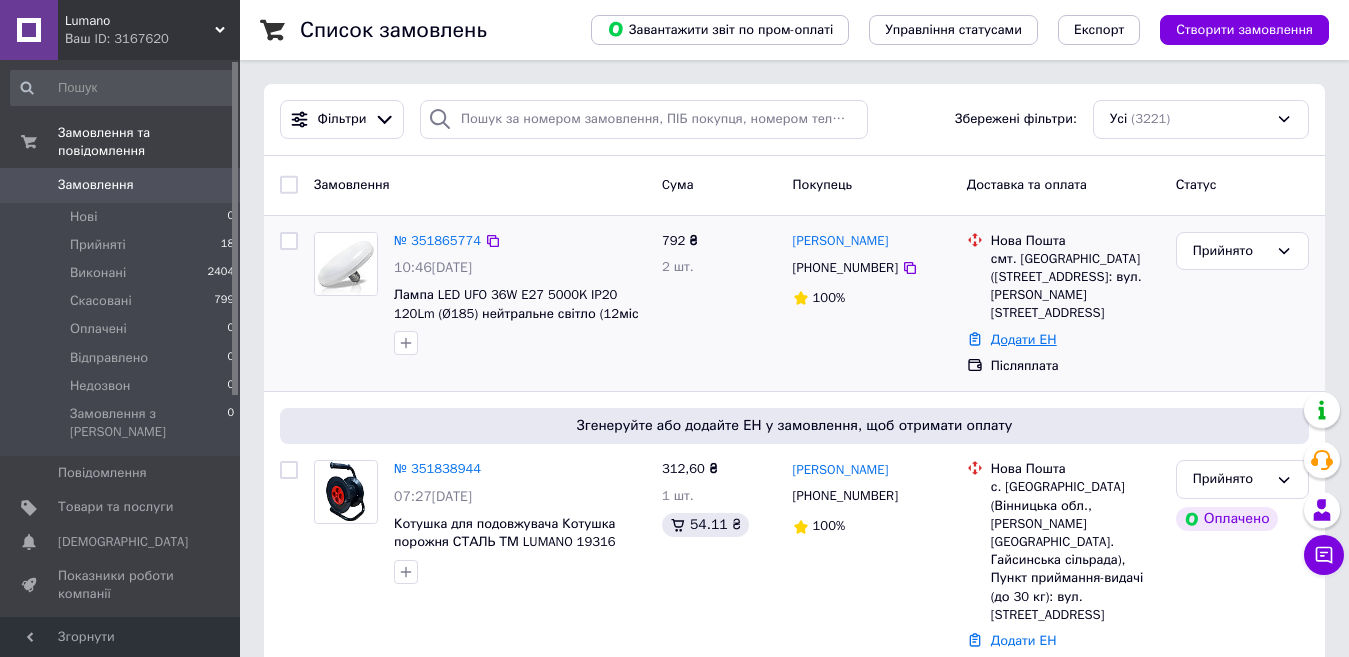 click on "Додати ЕН" at bounding box center [1024, 339] 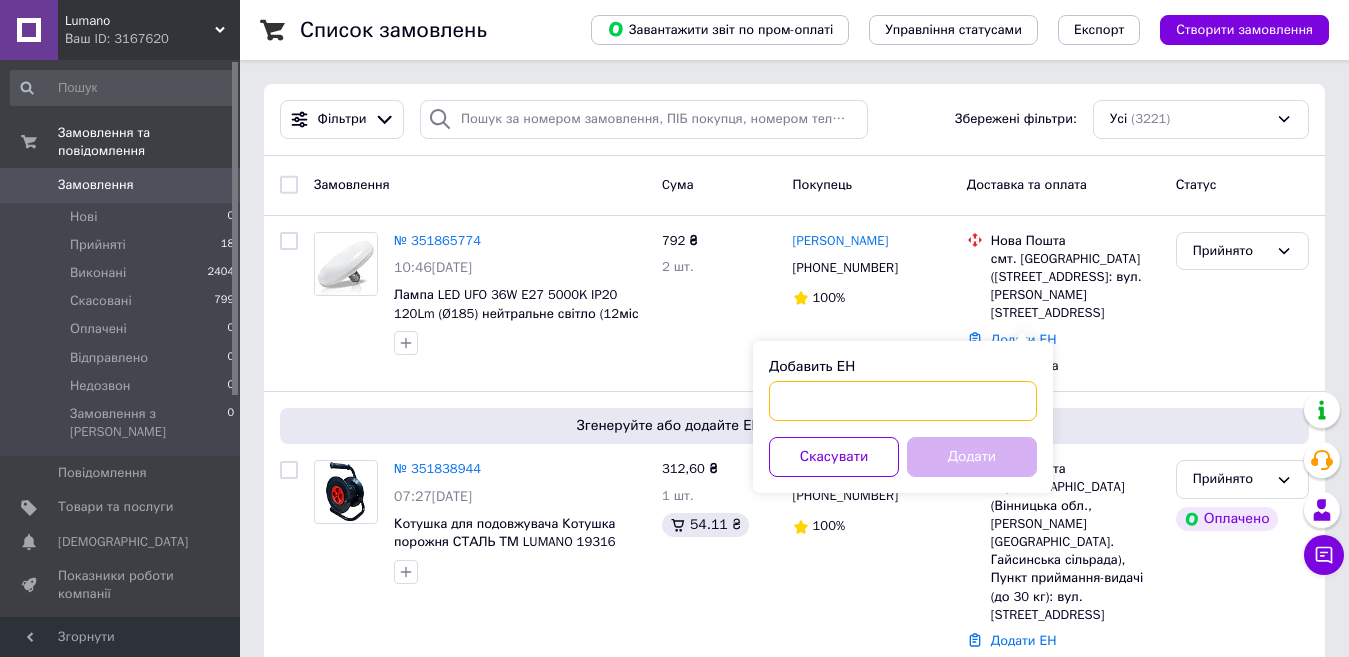 click on "Добавить ЕН" at bounding box center [903, 401] 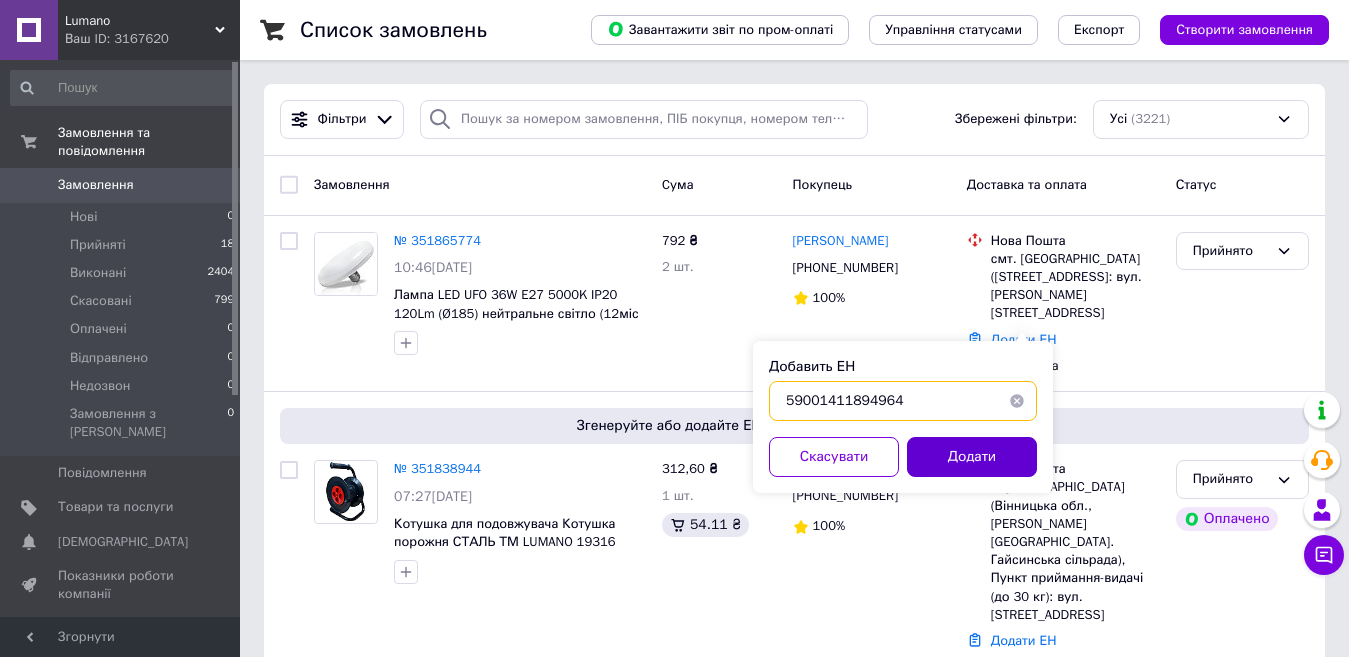 type on "59001411894964" 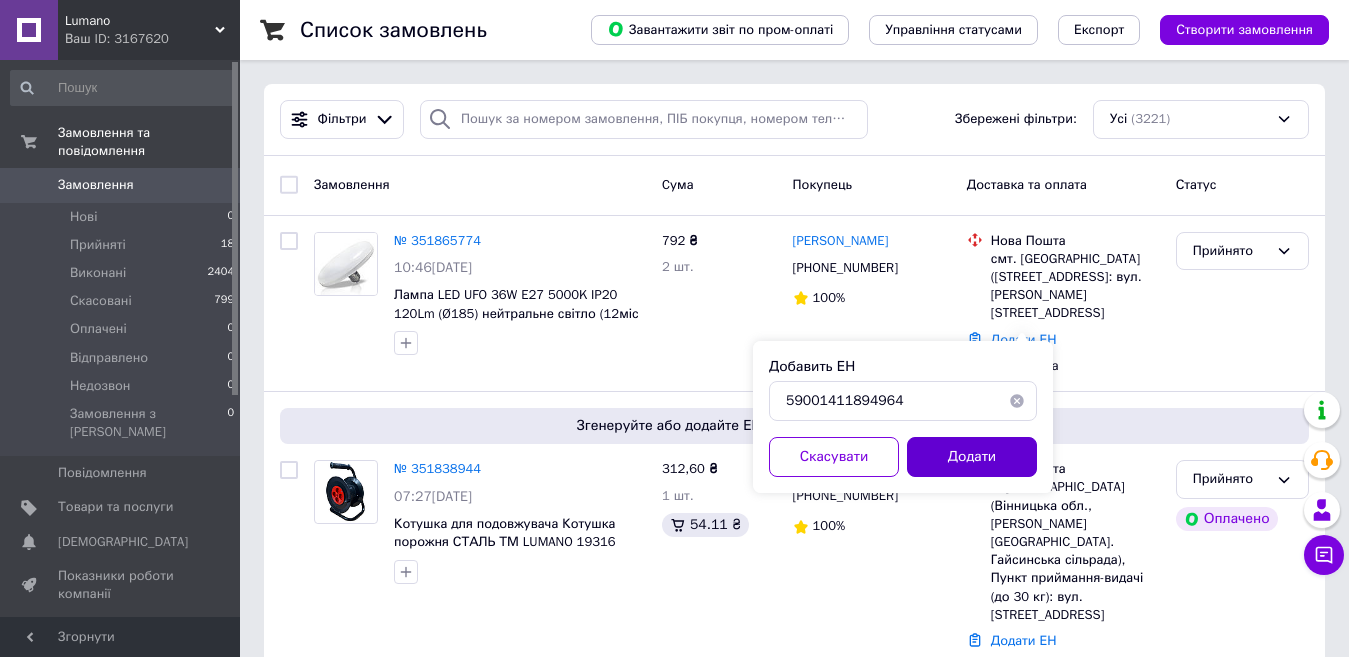 click on "Додати" at bounding box center (972, 457) 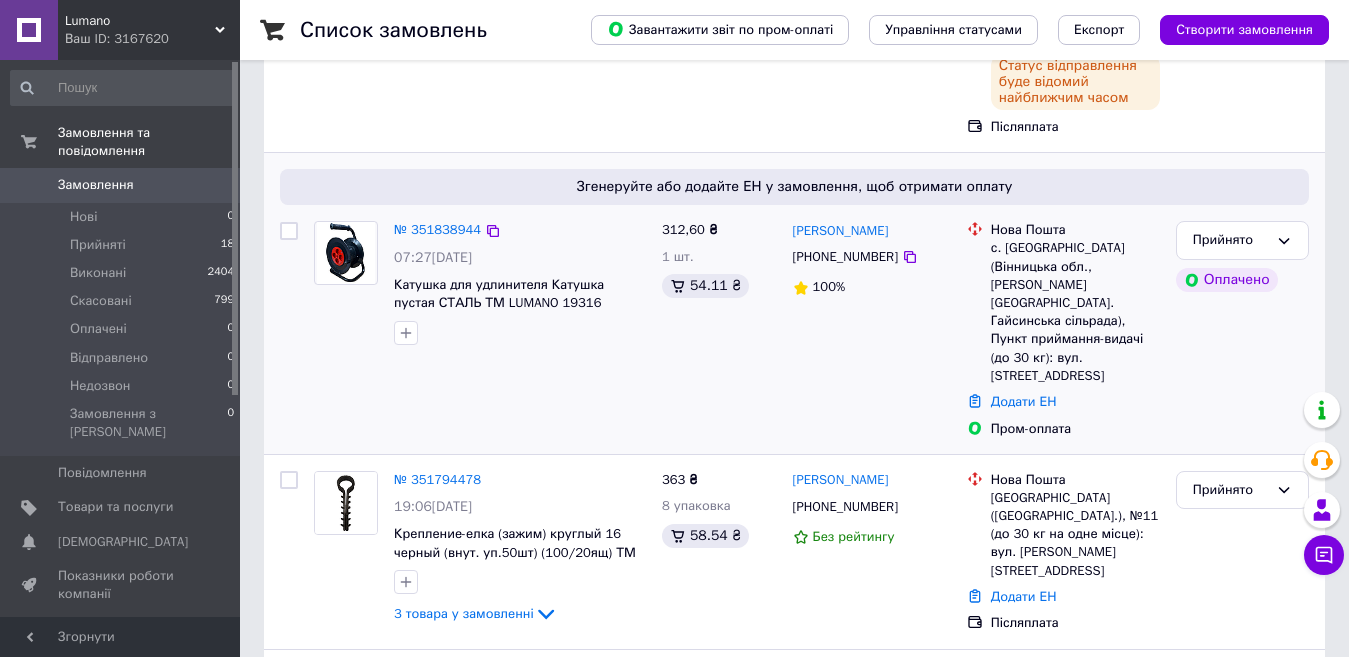 scroll, scrollTop: 300, scrollLeft: 0, axis: vertical 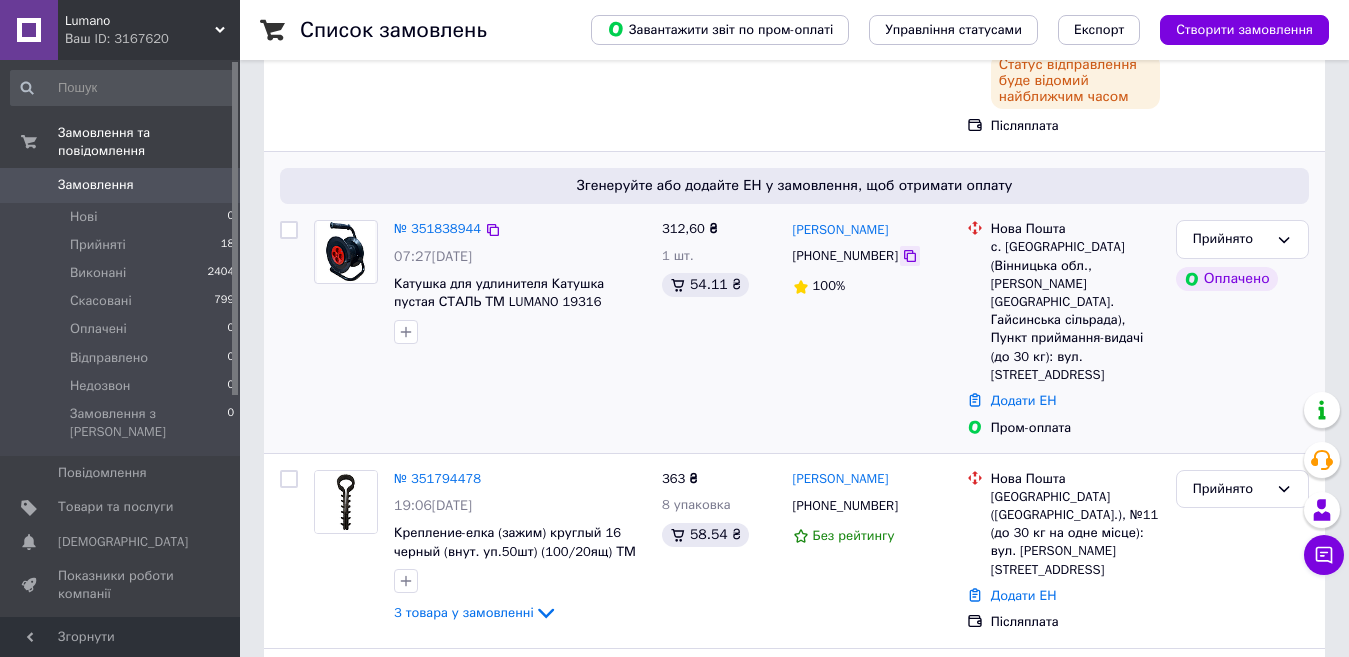 click 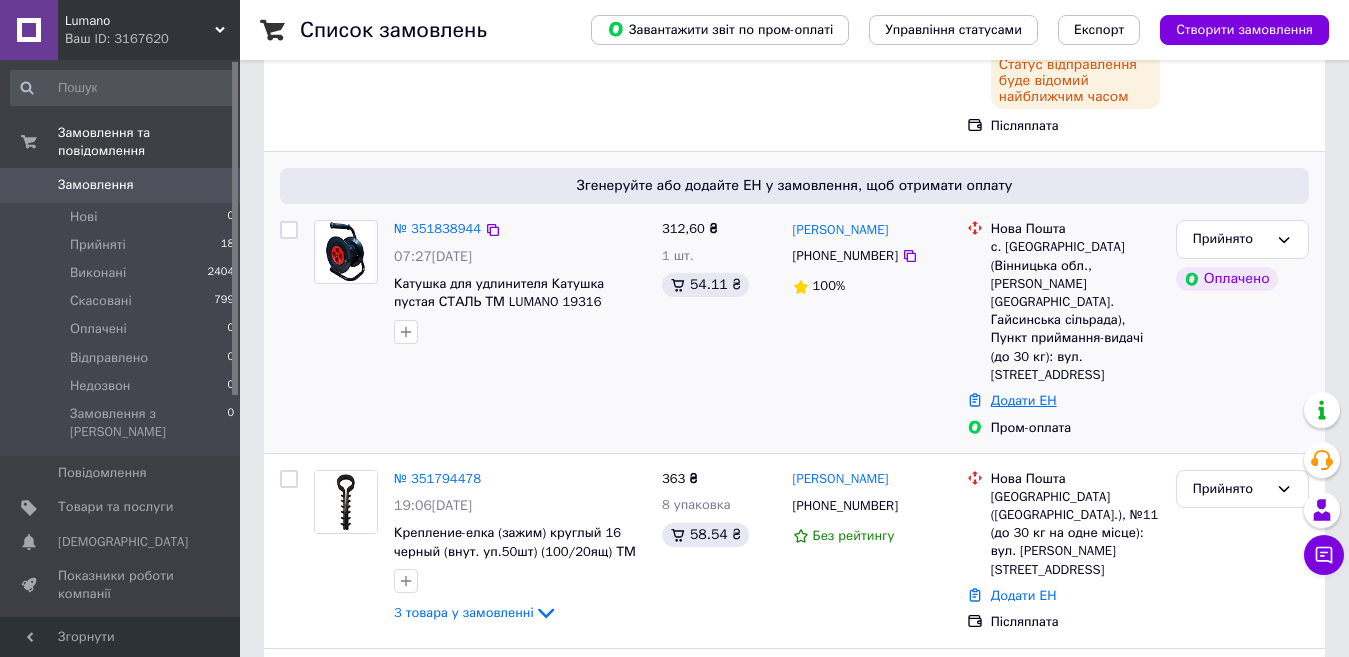 click on "Додати ЕН" at bounding box center (1024, 400) 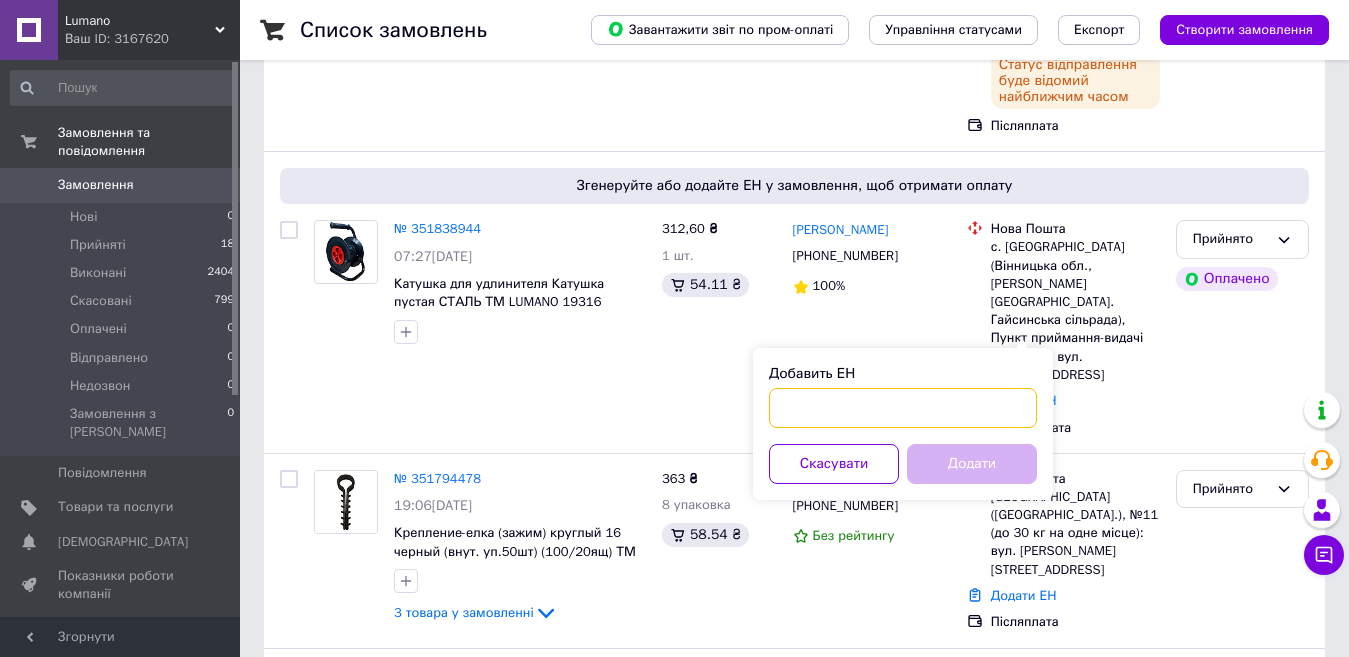 click on "Добавить ЕН" at bounding box center (903, 408) 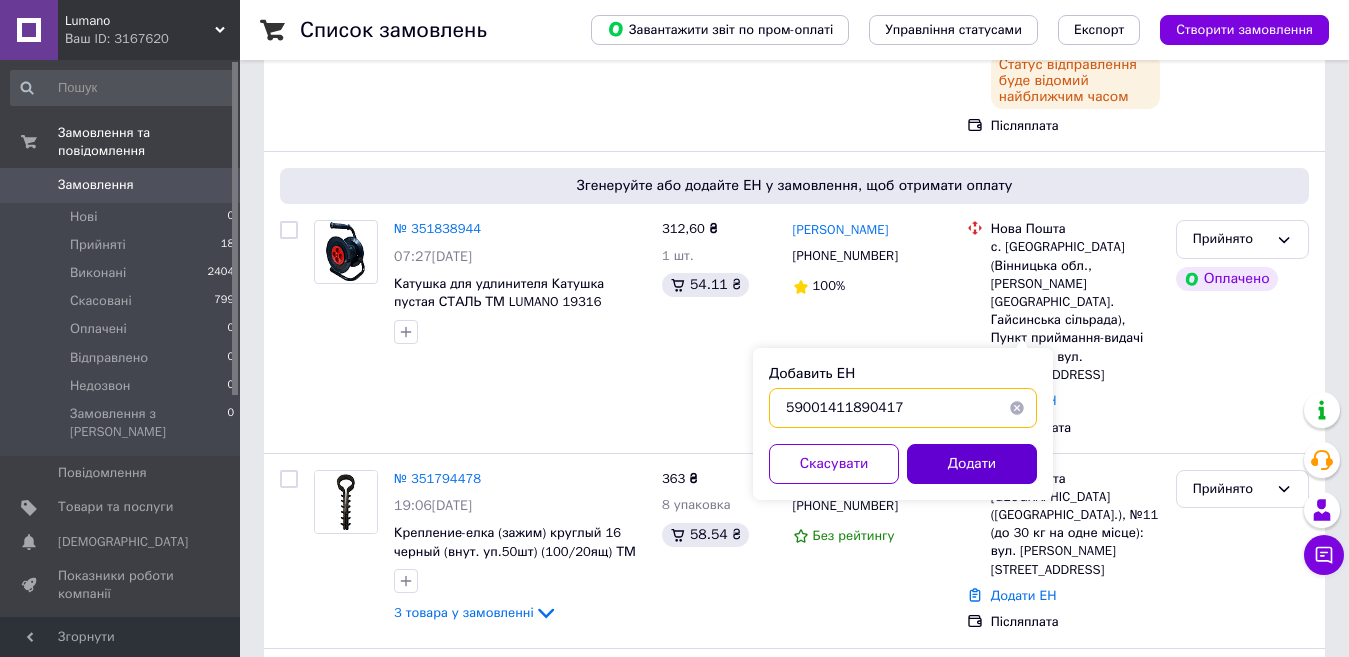 type on "59001411890417" 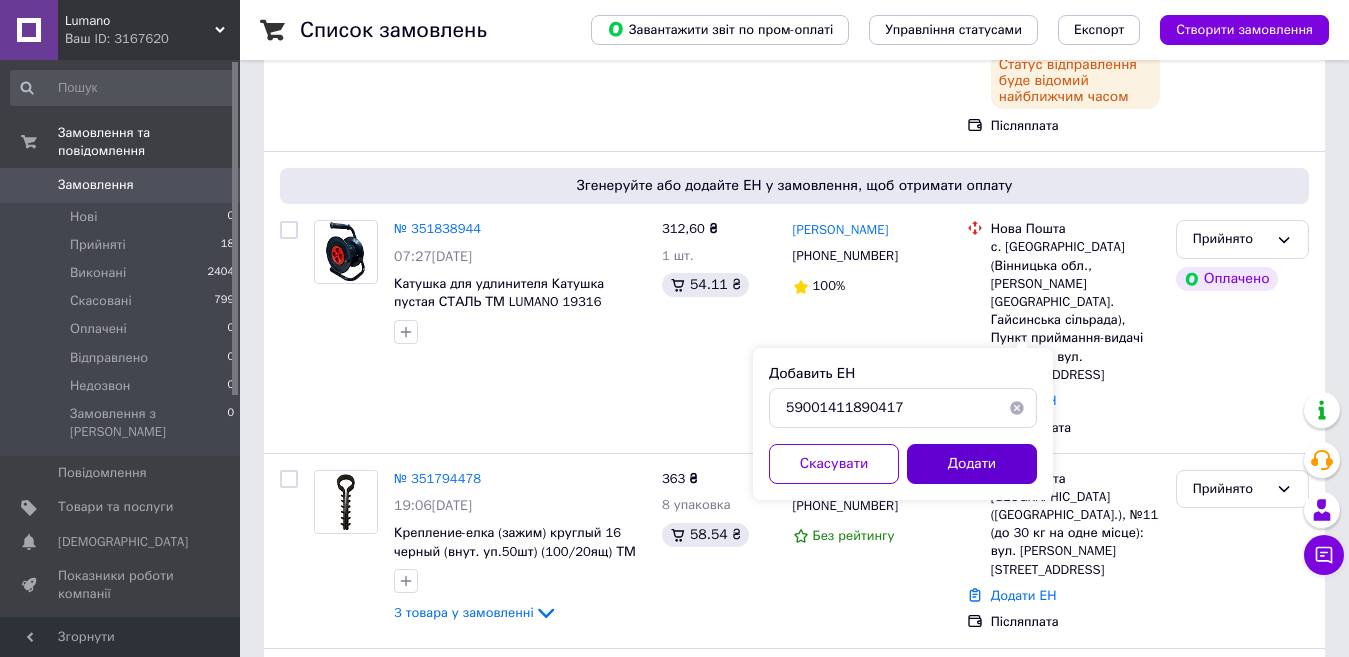 click on "Додати" at bounding box center [972, 464] 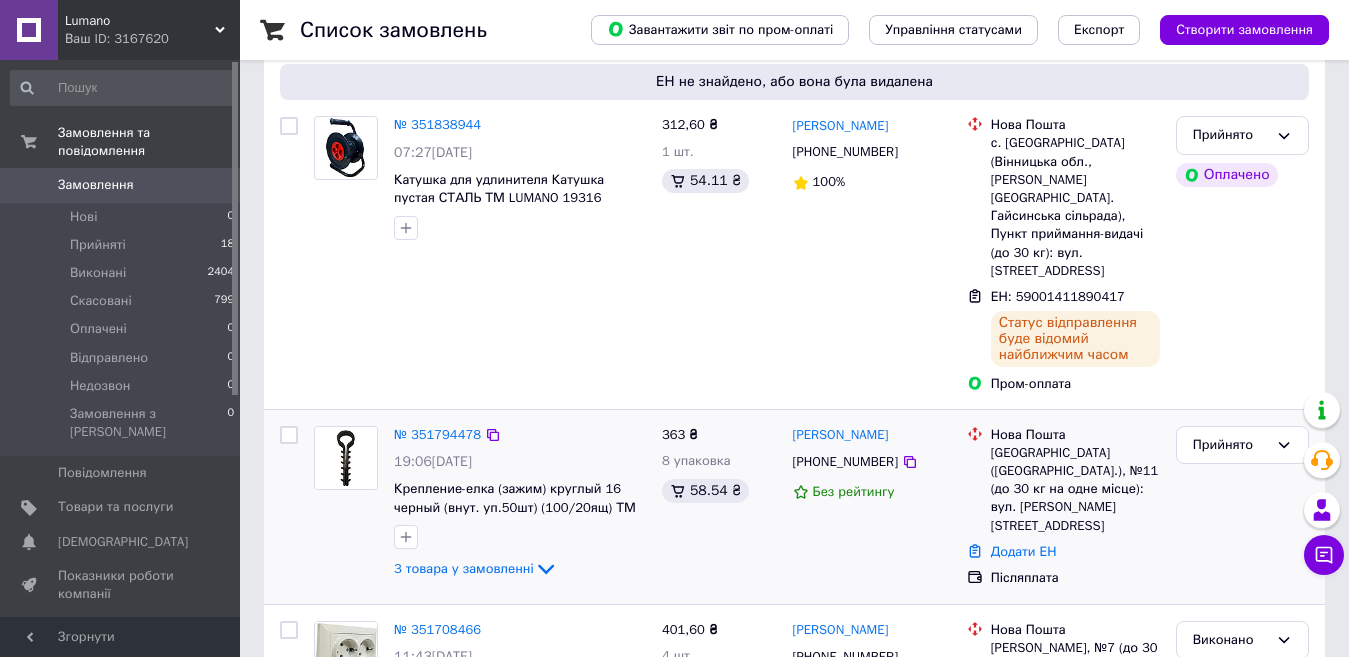 scroll, scrollTop: 500, scrollLeft: 0, axis: vertical 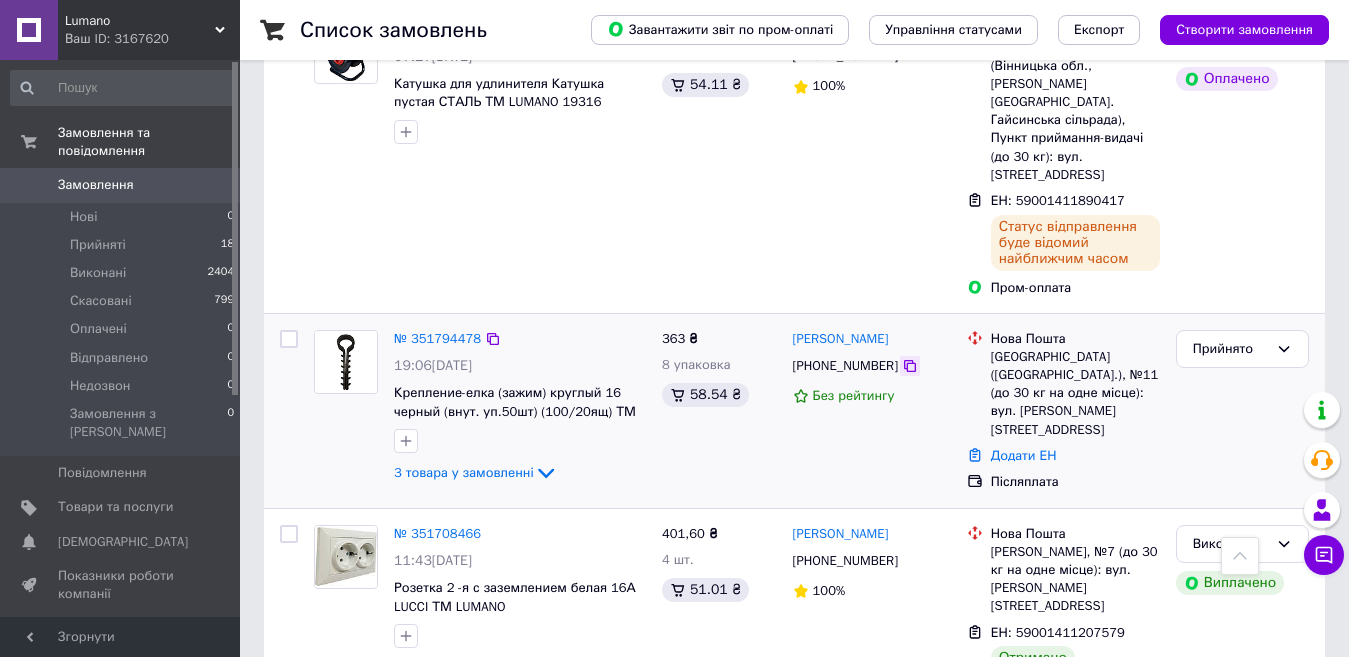 click 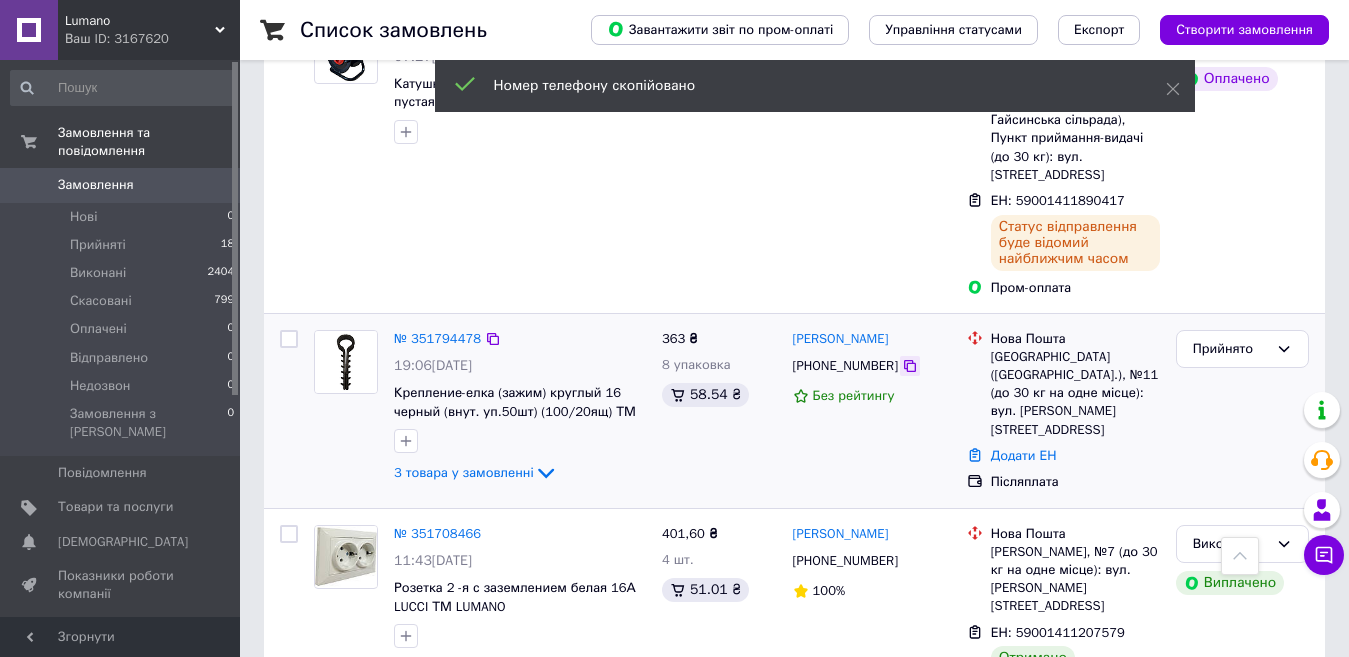 click 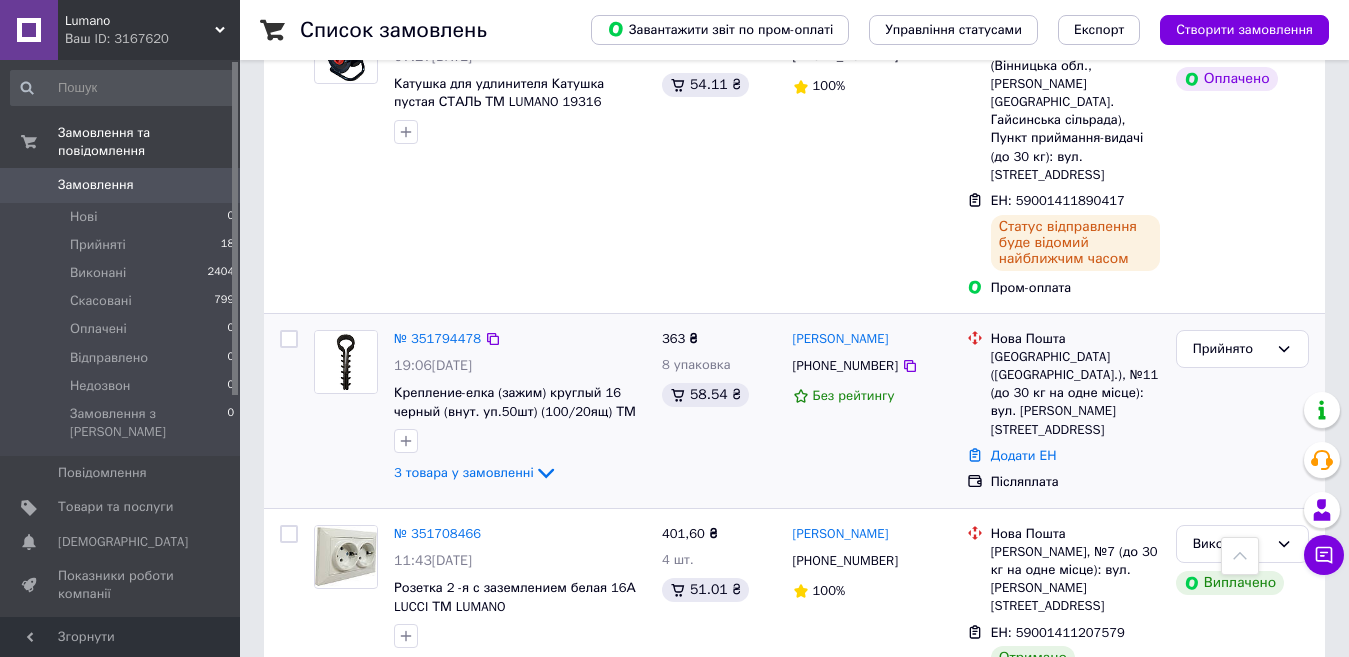 click on "Додати ЕН" at bounding box center (1075, 456) 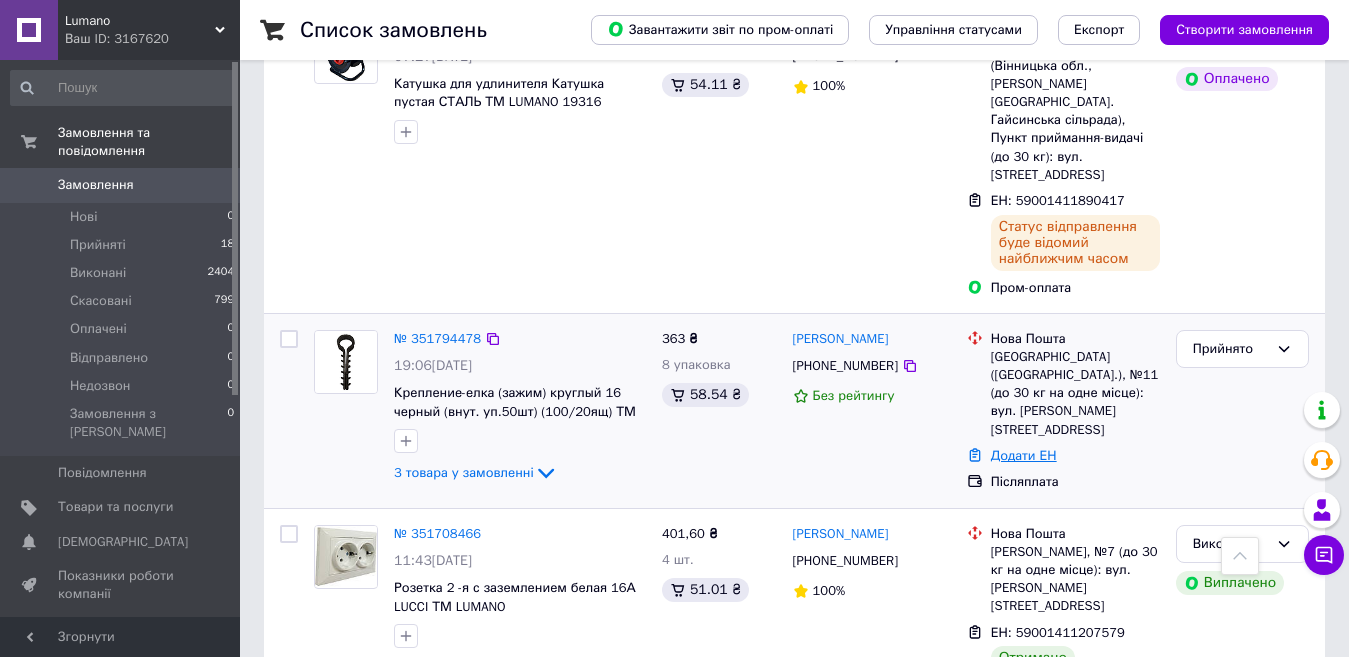 click on "Додати ЕН" at bounding box center [1024, 455] 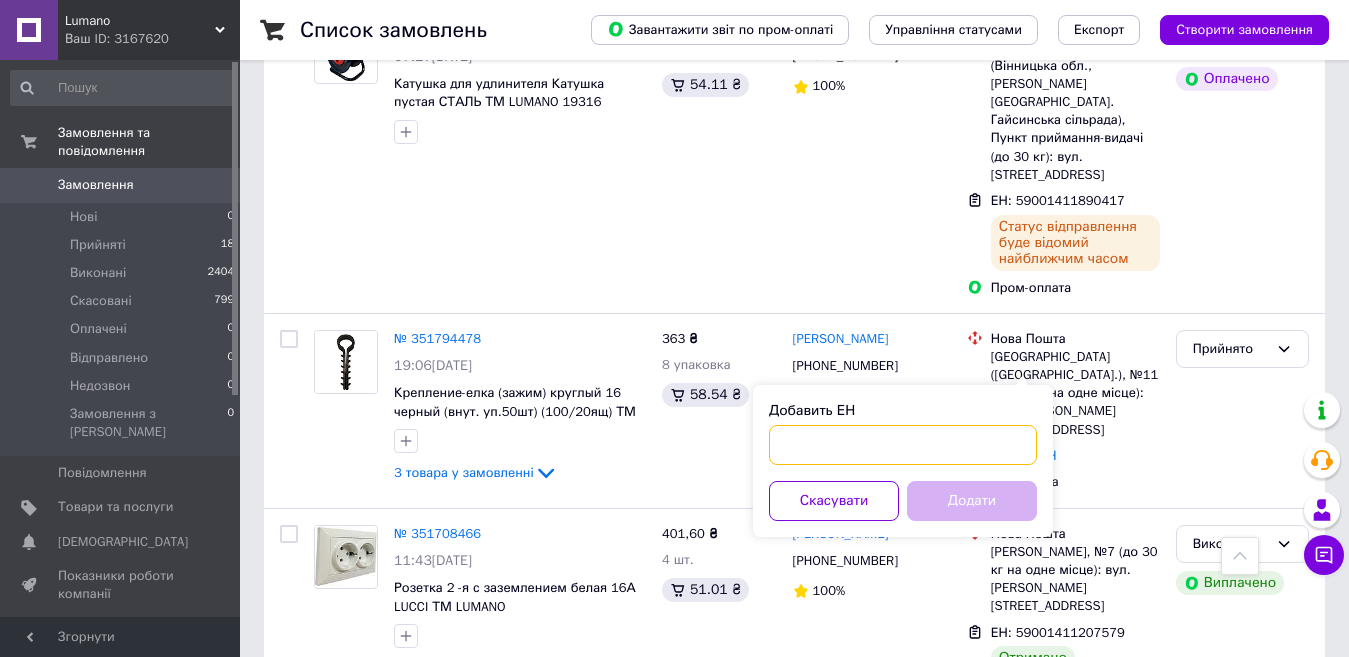 click on "Добавить ЕН" at bounding box center [903, 445] 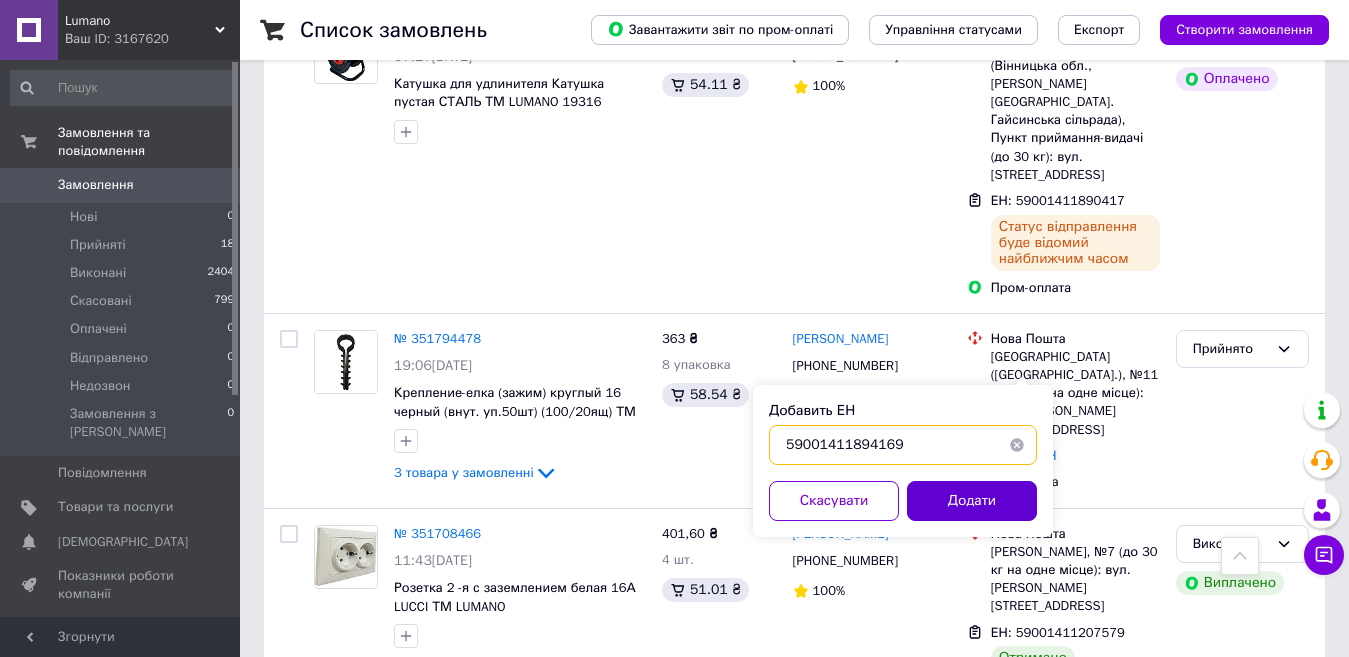 type on "59001411894169" 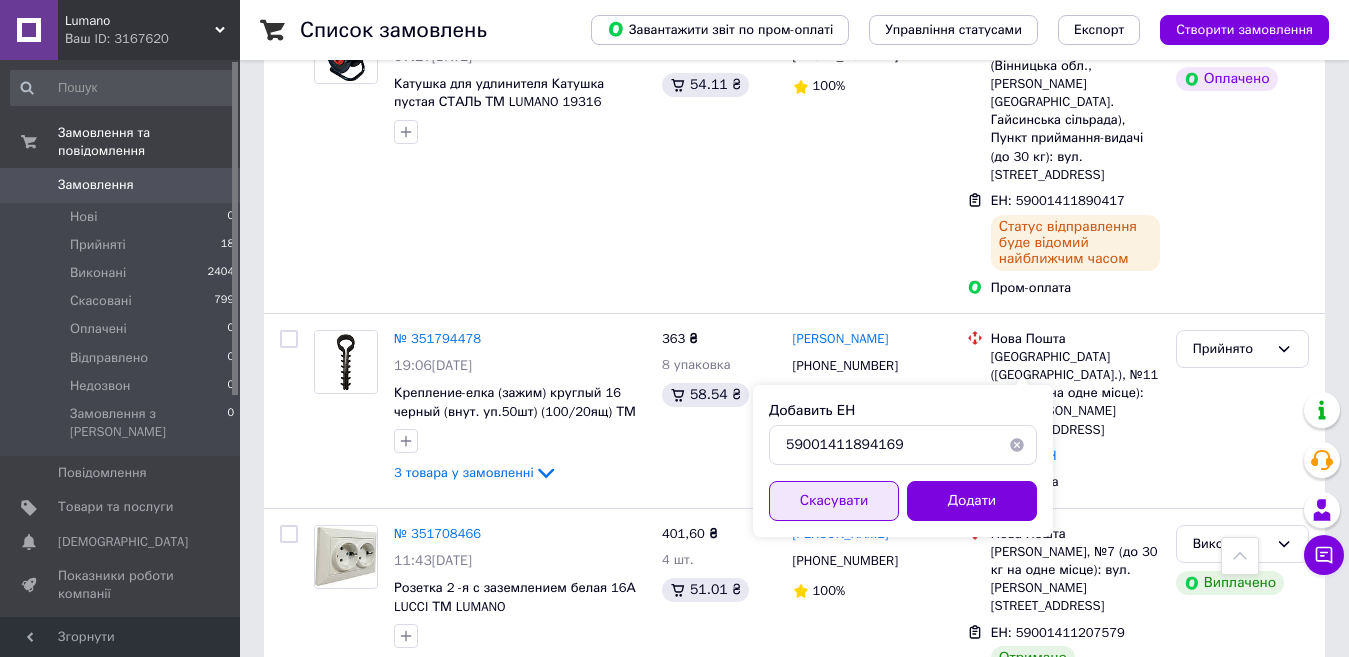 drag, startPoint x: 974, startPoint y: 506, endPoint x: 817, endPoint y: 509, distance: 157.02866 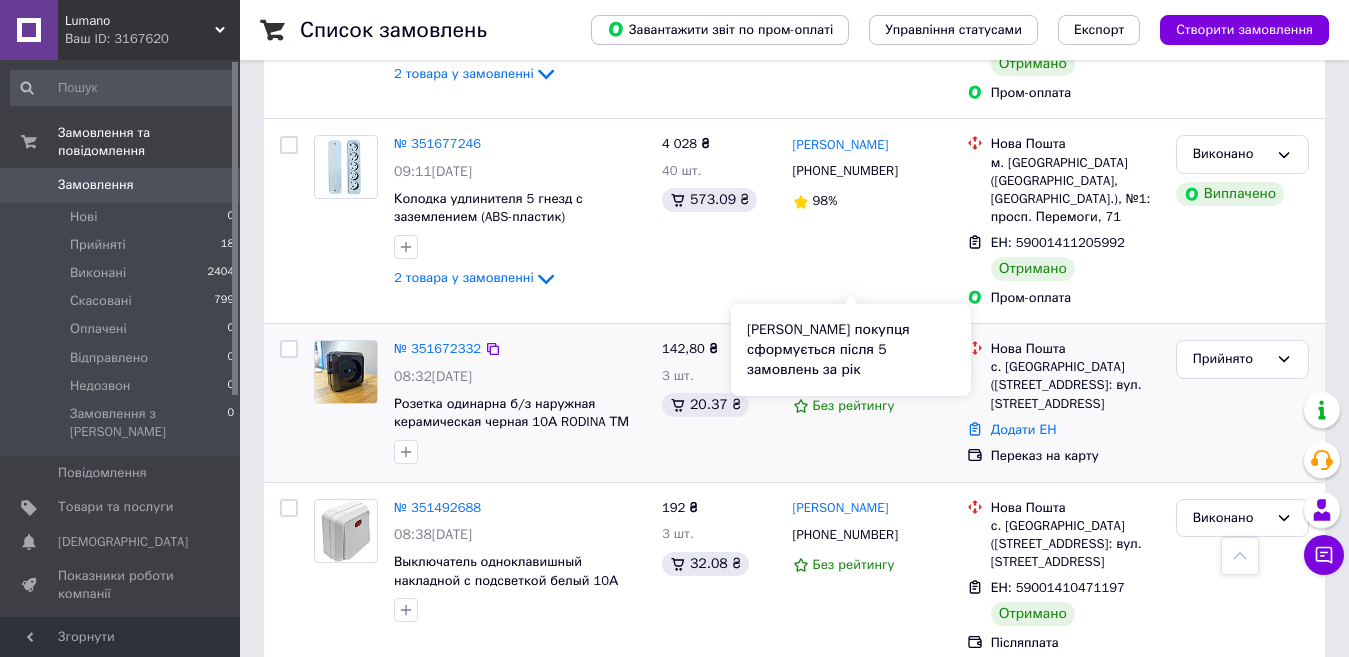 scroll, scrollTop: 1184, scrollLeft: 0, axis: vertical 